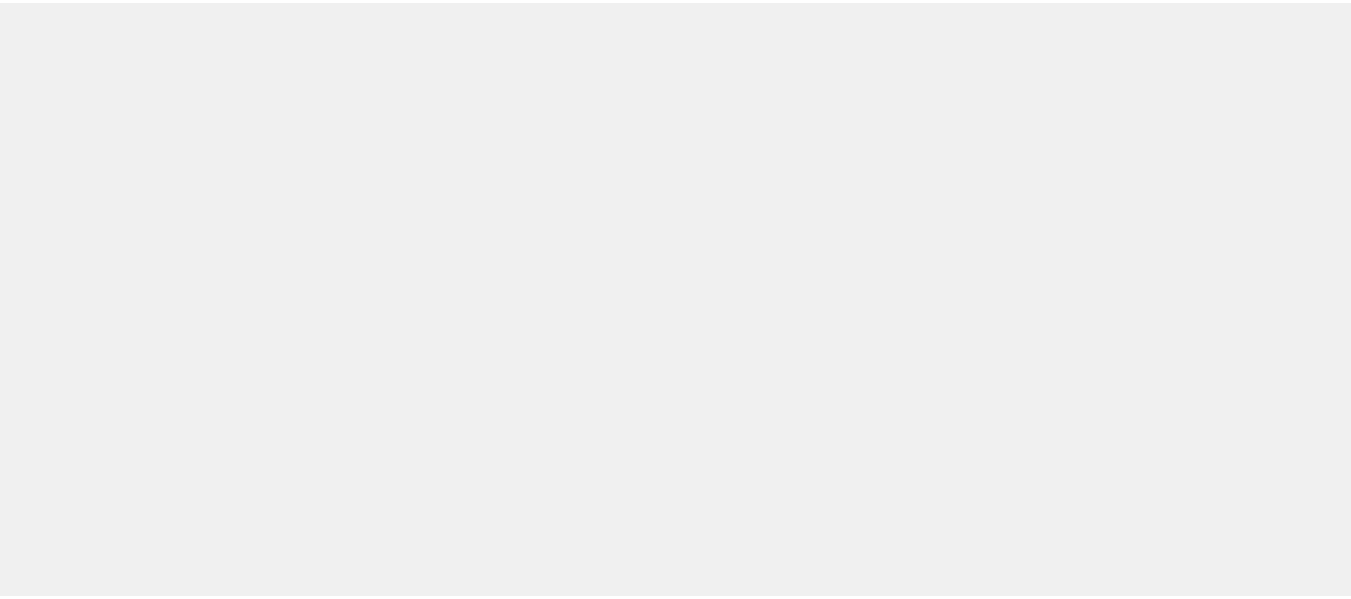 scroll, scrollTop: 0, scrollLeft: 0, axis: both 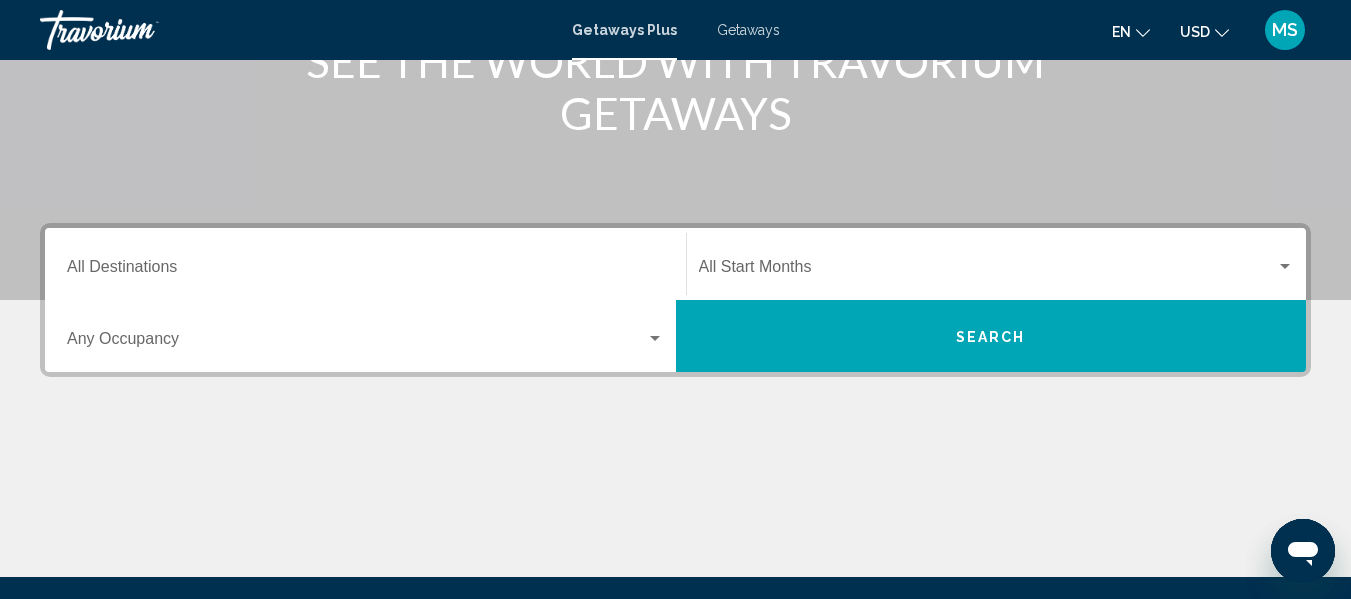 click at bounding box center [655, 338] 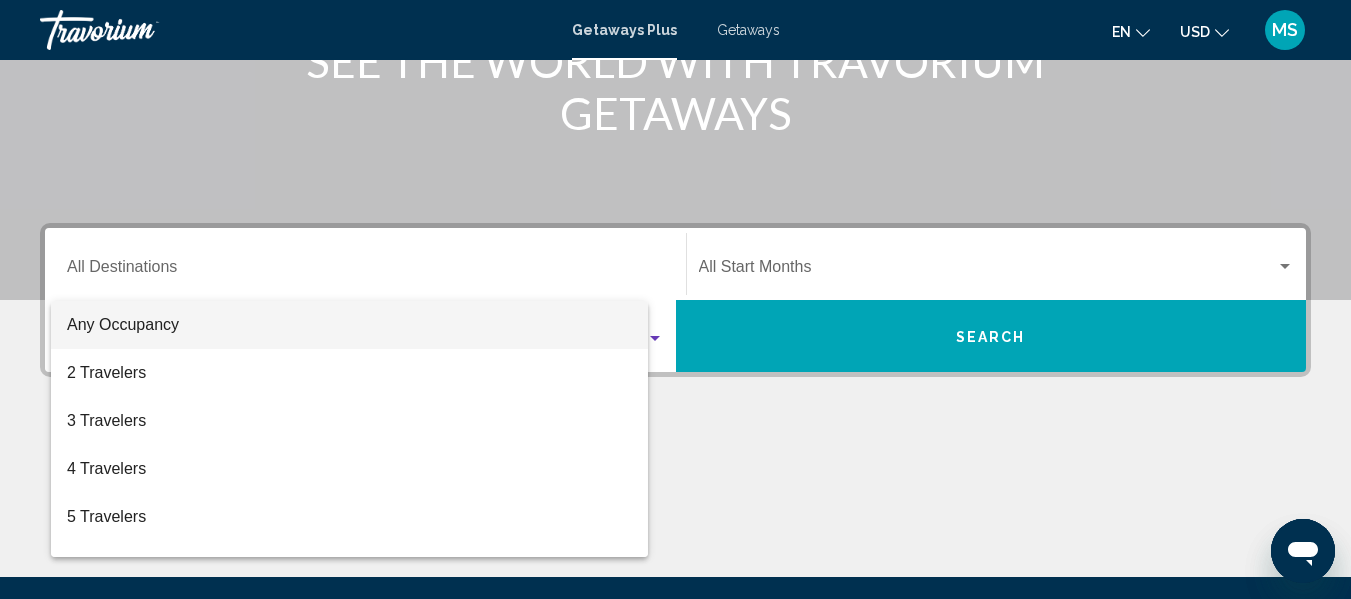 scroll, scrollTop: 458, scrollLeft: 0, axis: vertical 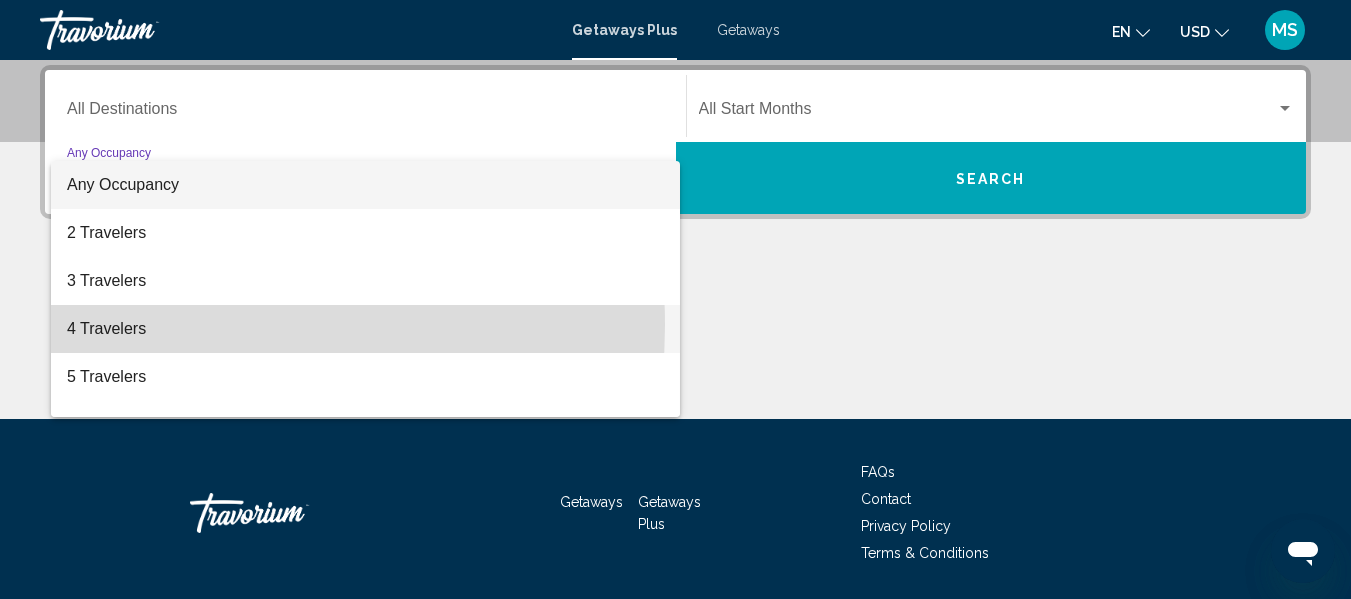 click on "4 Travelers" at bounding box center (365, 329) 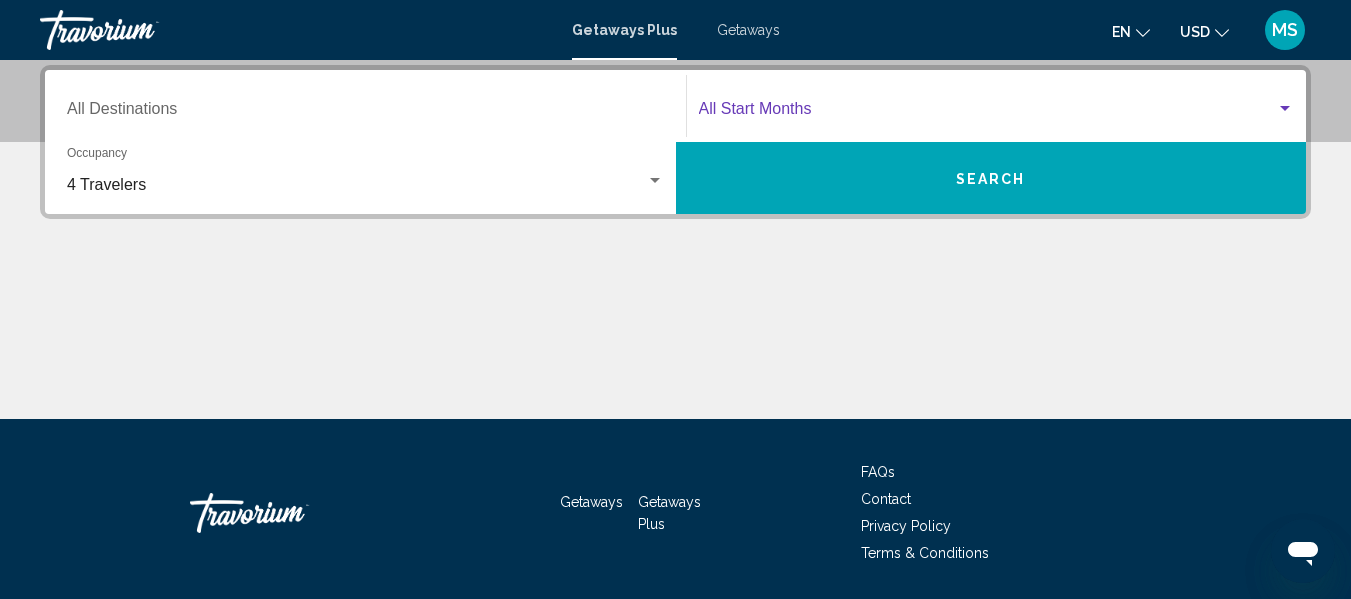 click at bounding box center (1285, 109) 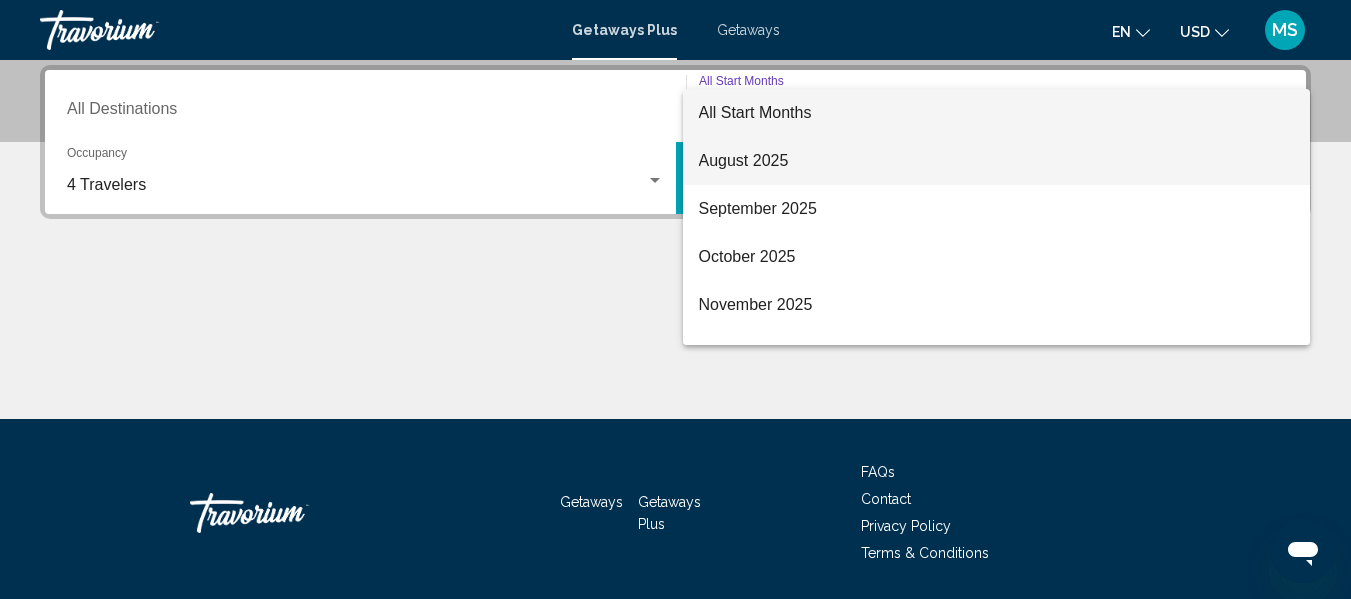 click on "August 2025" at bounding box center (997, 161) 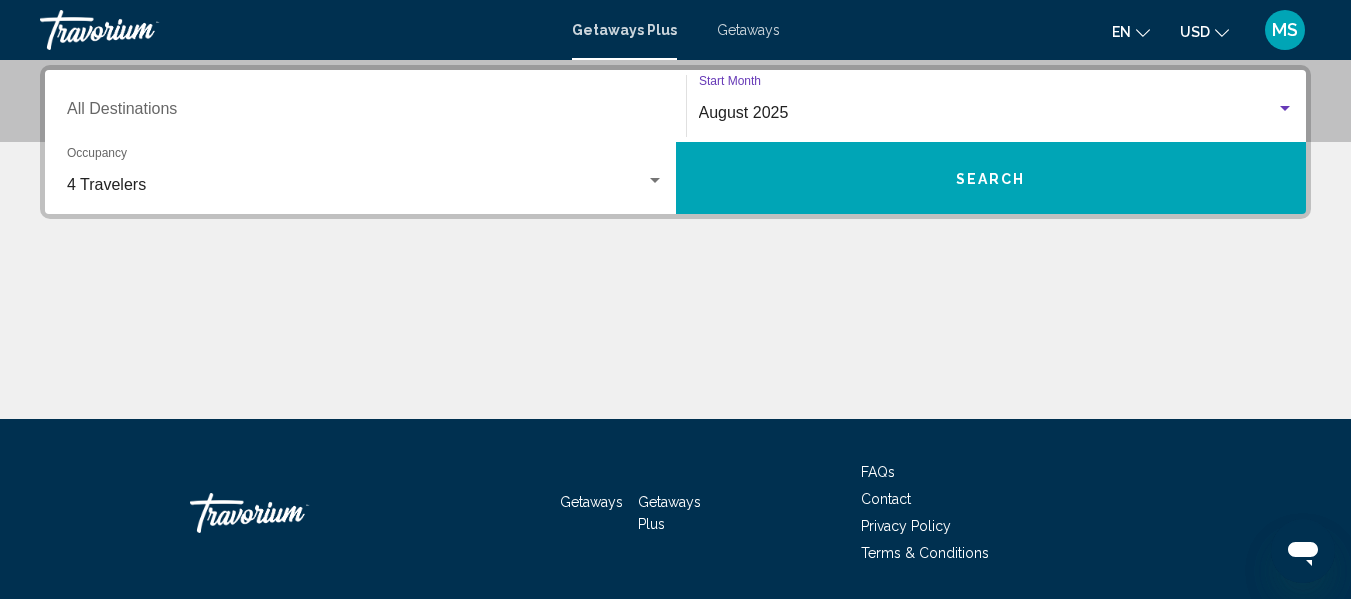 click on "Destination All Destinations" at bounding box center (365, 113) 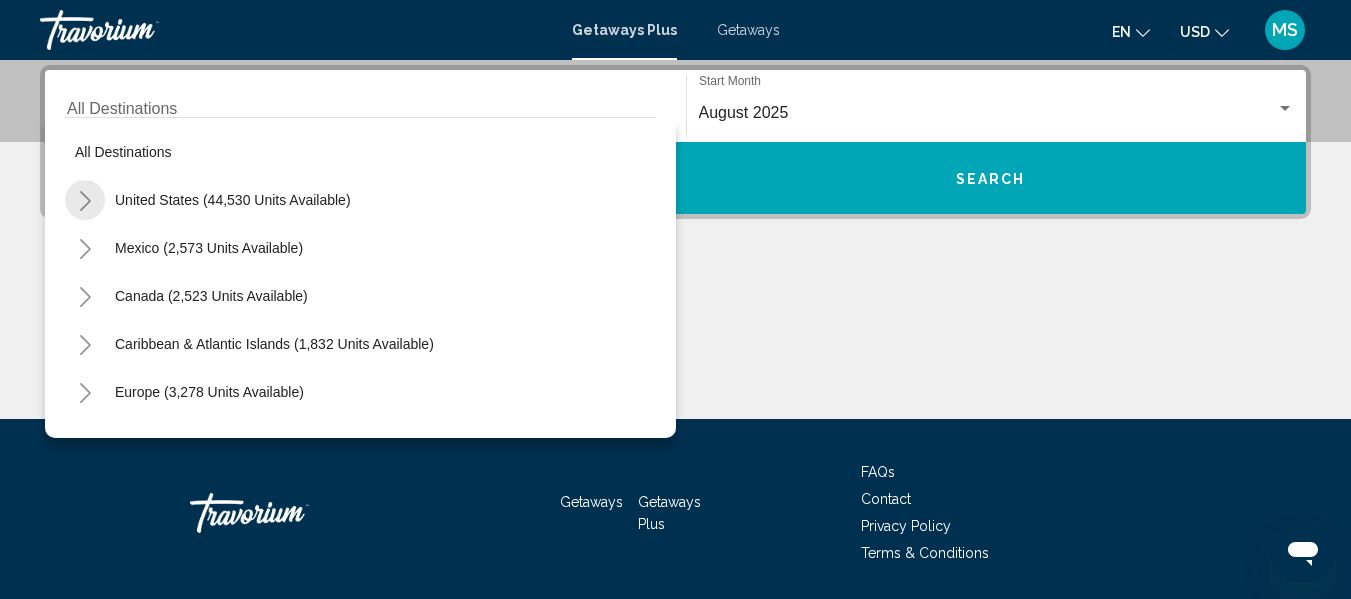 click 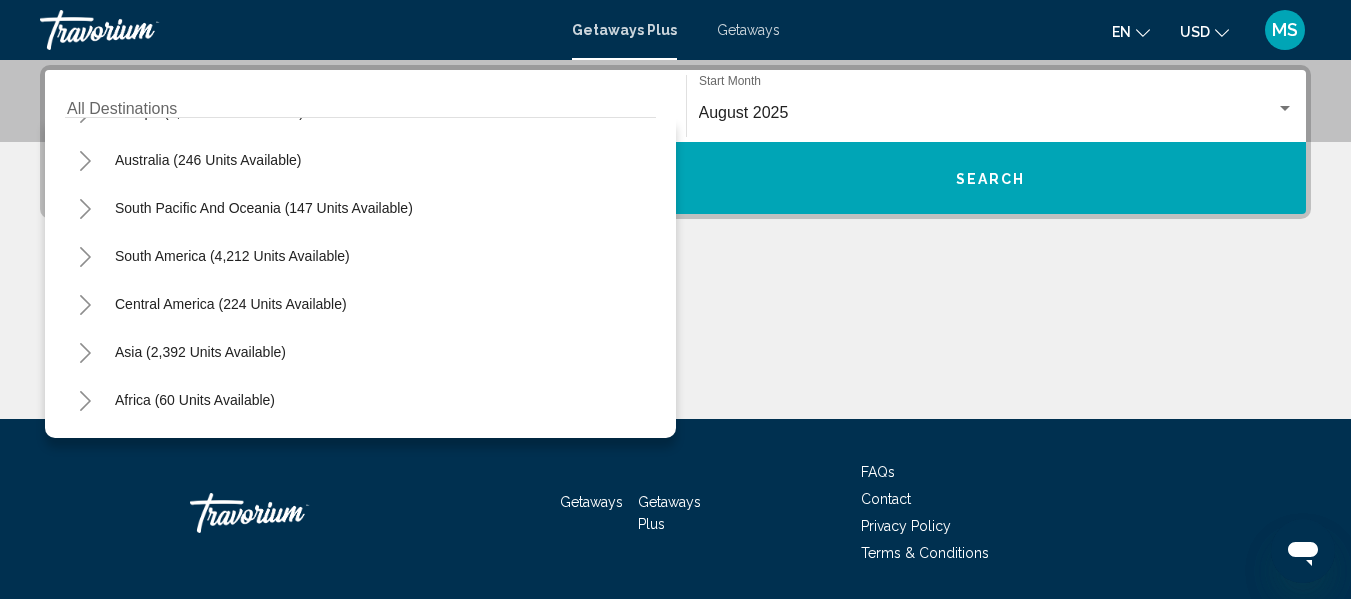 scroll, scrollTop: 2244, scrollLeft: 0, axis: vertical 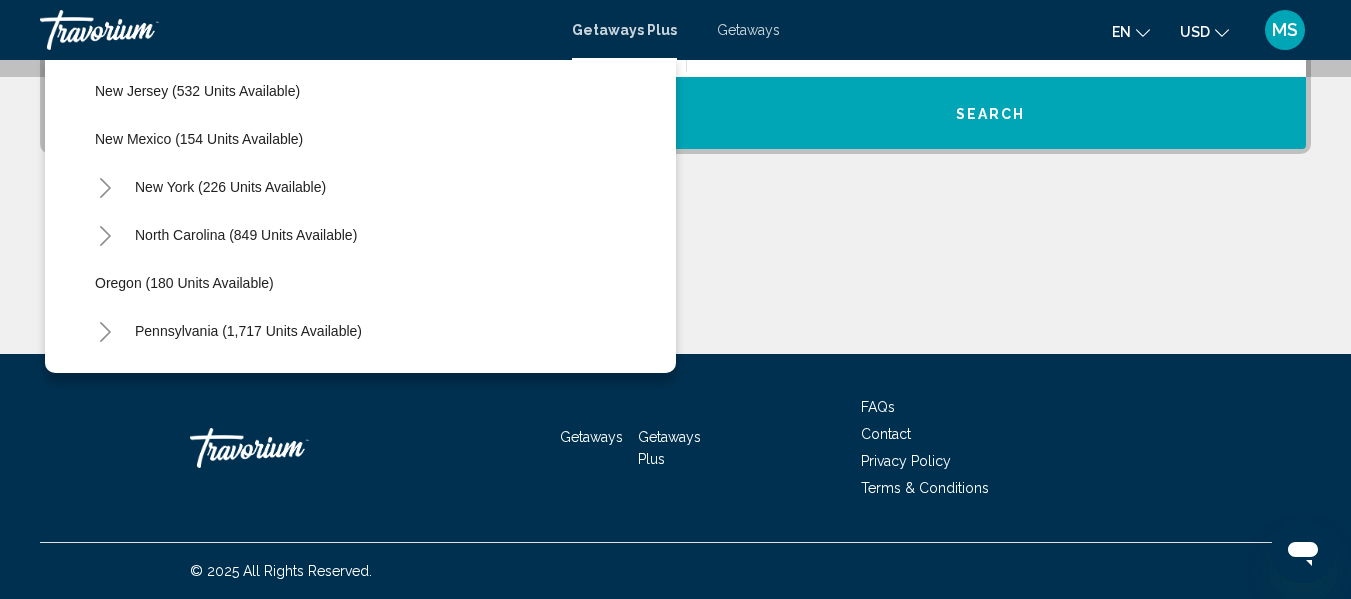 click on "Oregon (180 units available)" 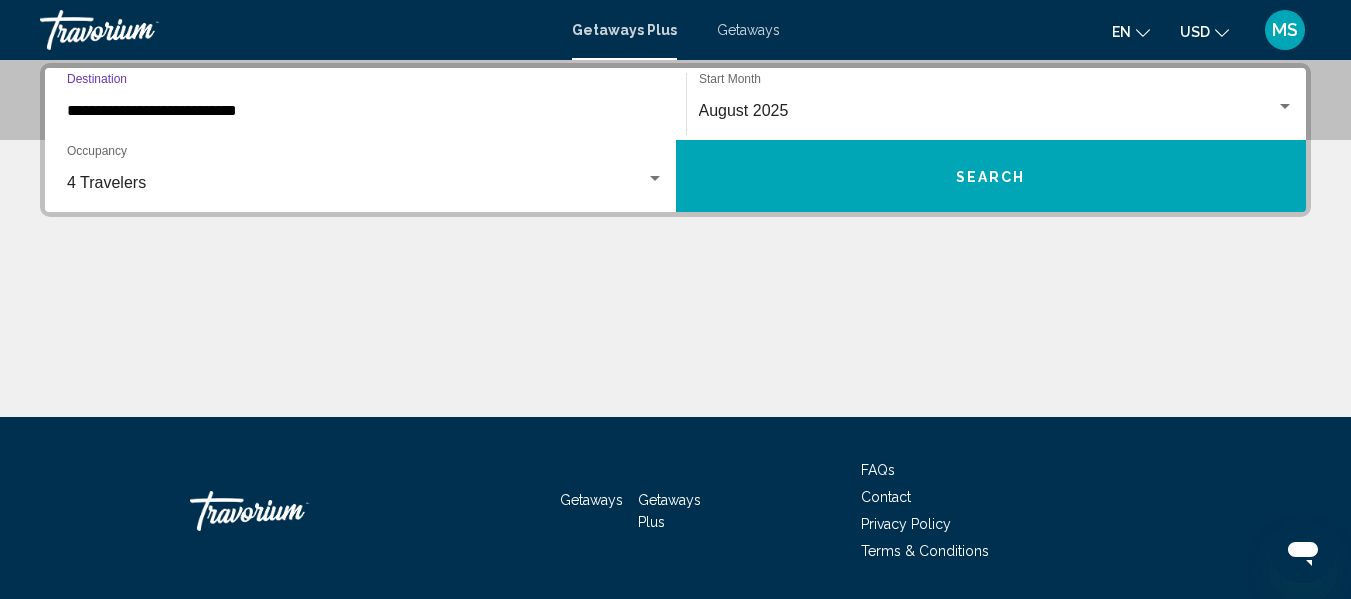 scroll, scrollTop: 458, scrollLeft: 0, axis: vertical 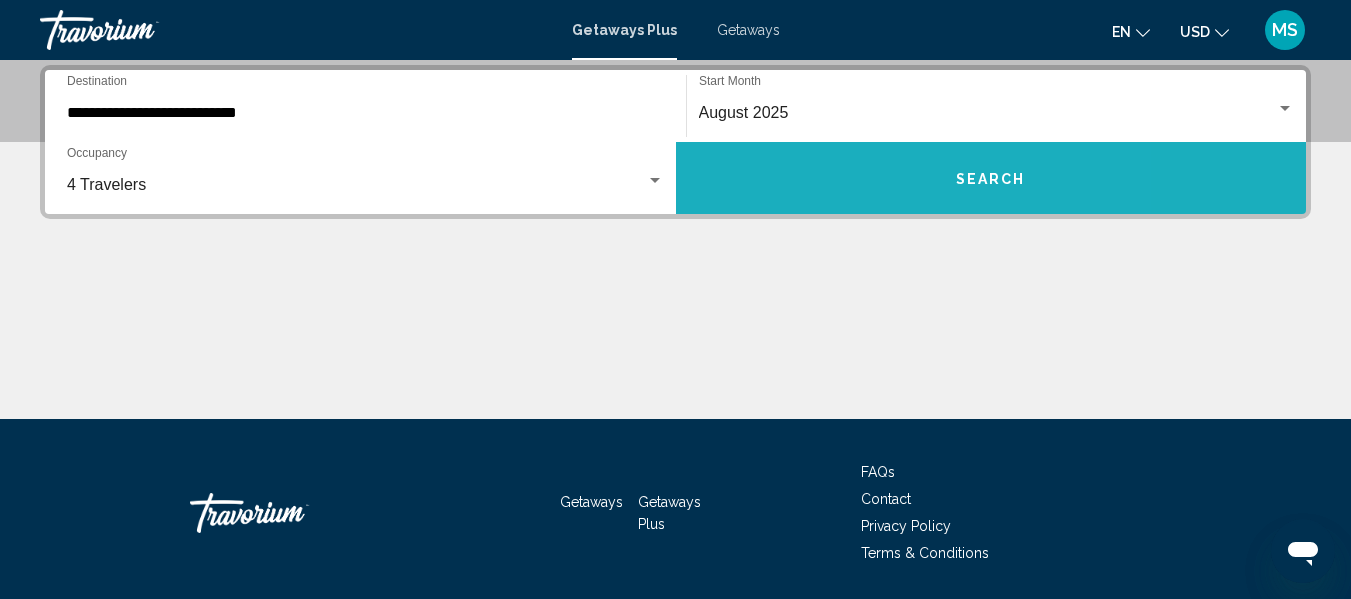 click on "Search" at bounding box center [991, 178] 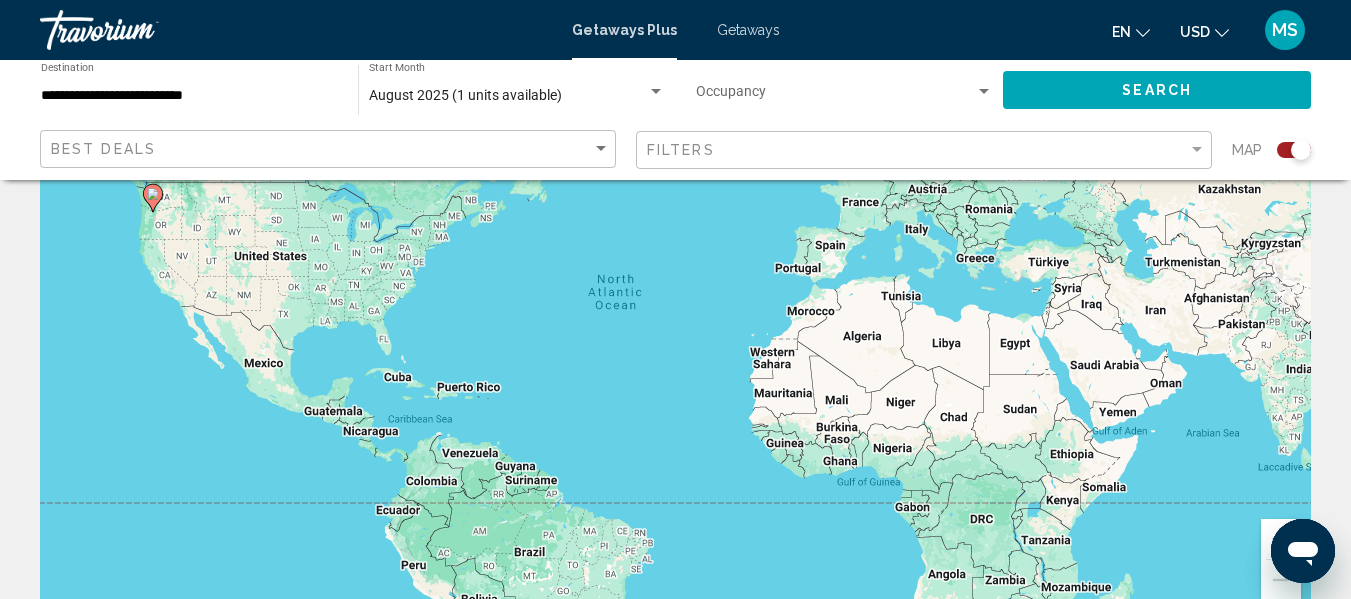 scroll, scrollTop: 200, scrollLeft: 0, axis: vertical 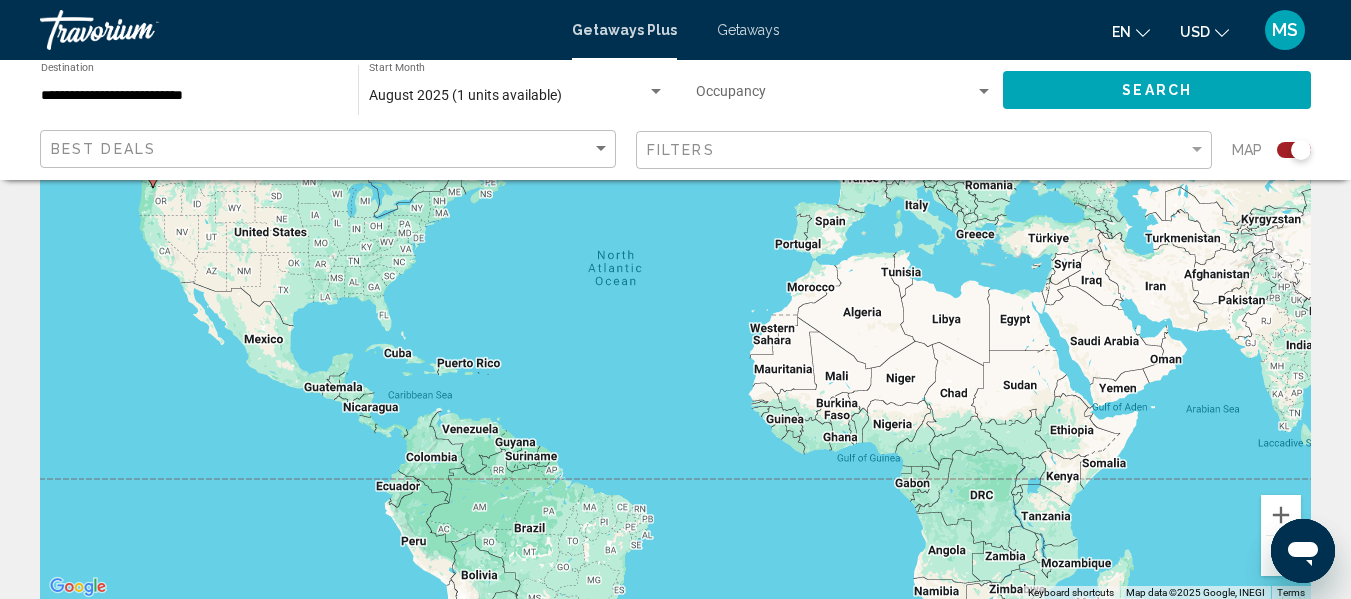 click on "Search" 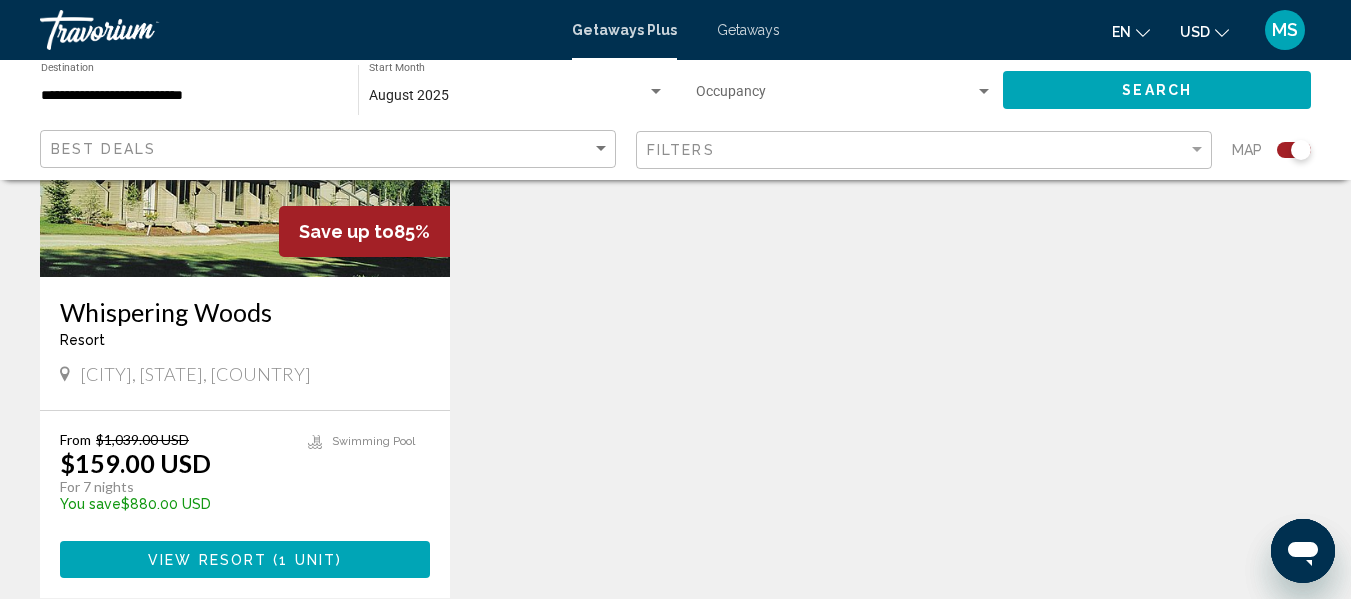 scroll, scrollTop: 900, scrollLeft: 0, axis: vertical 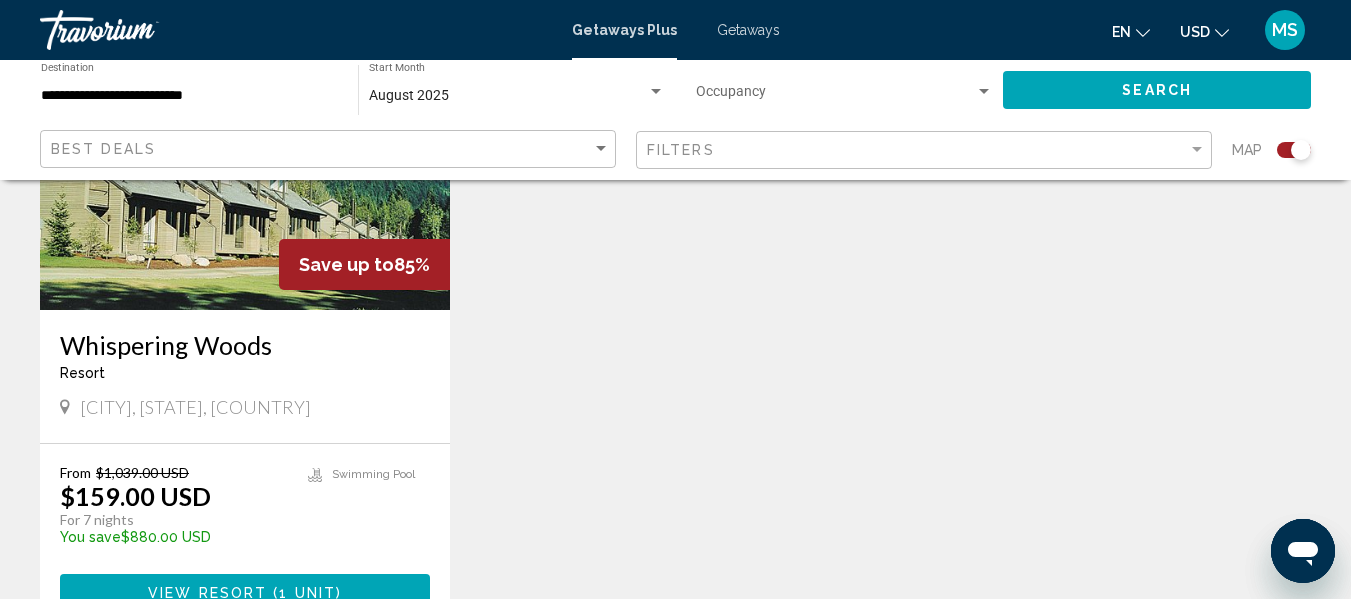 click at bounding box center [245, 150] 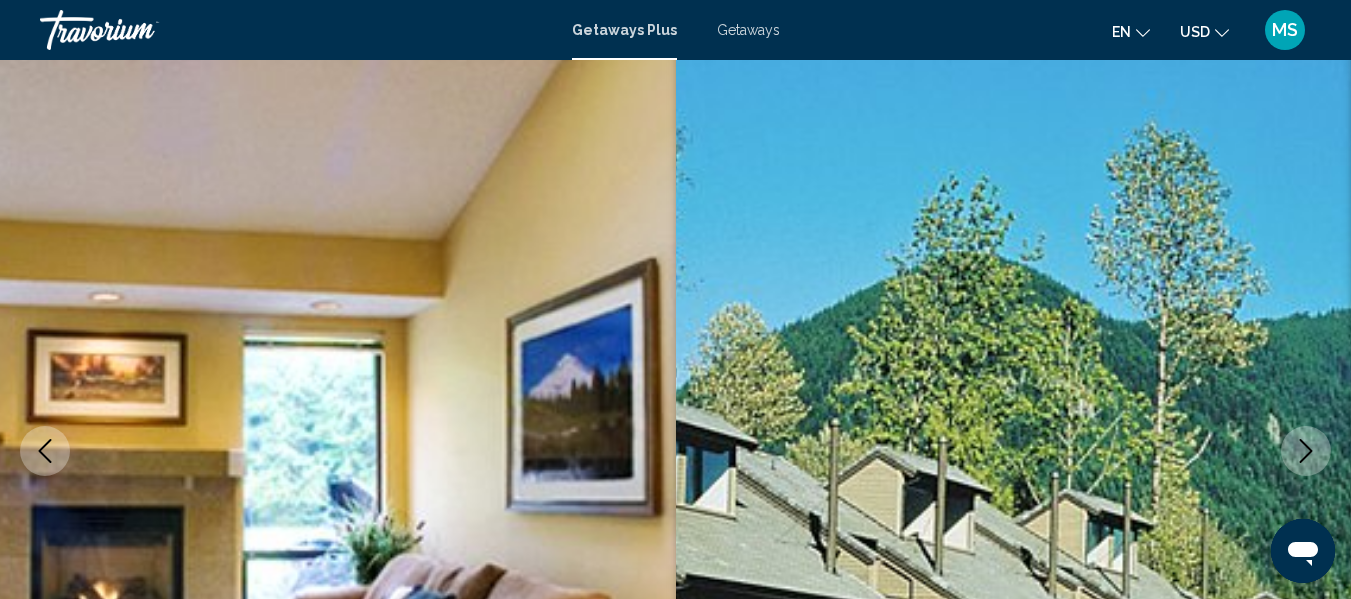 scroll, scrollTop: 0, scrollLeft: 0, axis: both 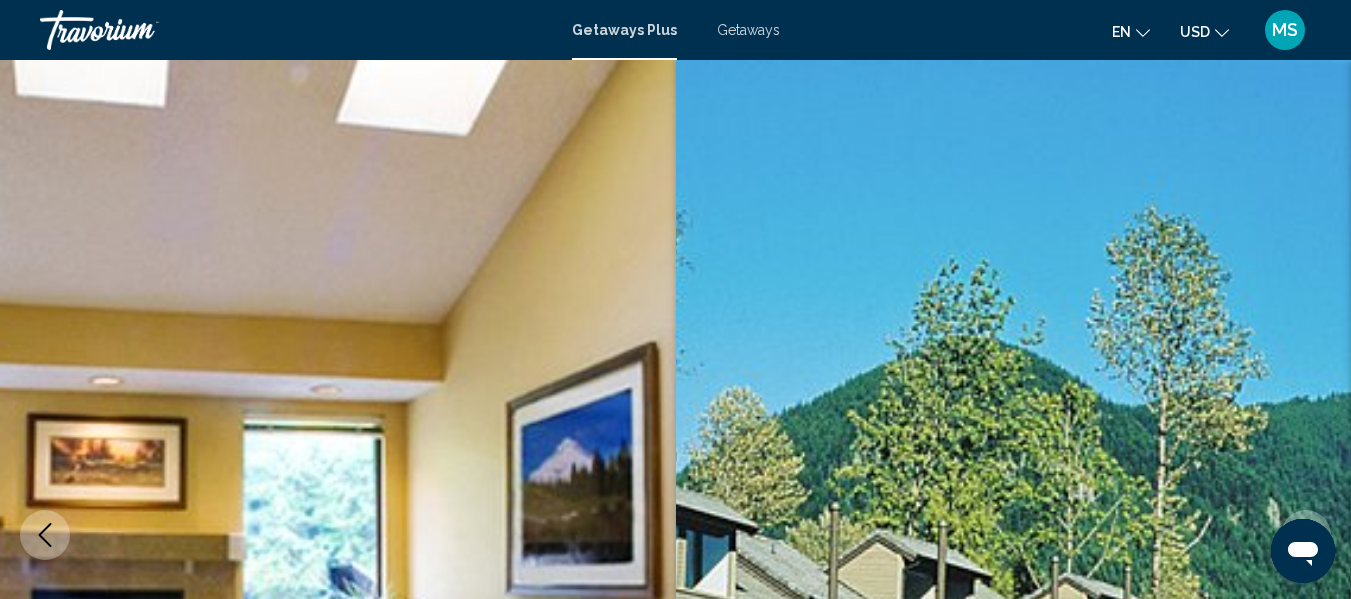 click on "Getaways" at bounding box center [748, 30] 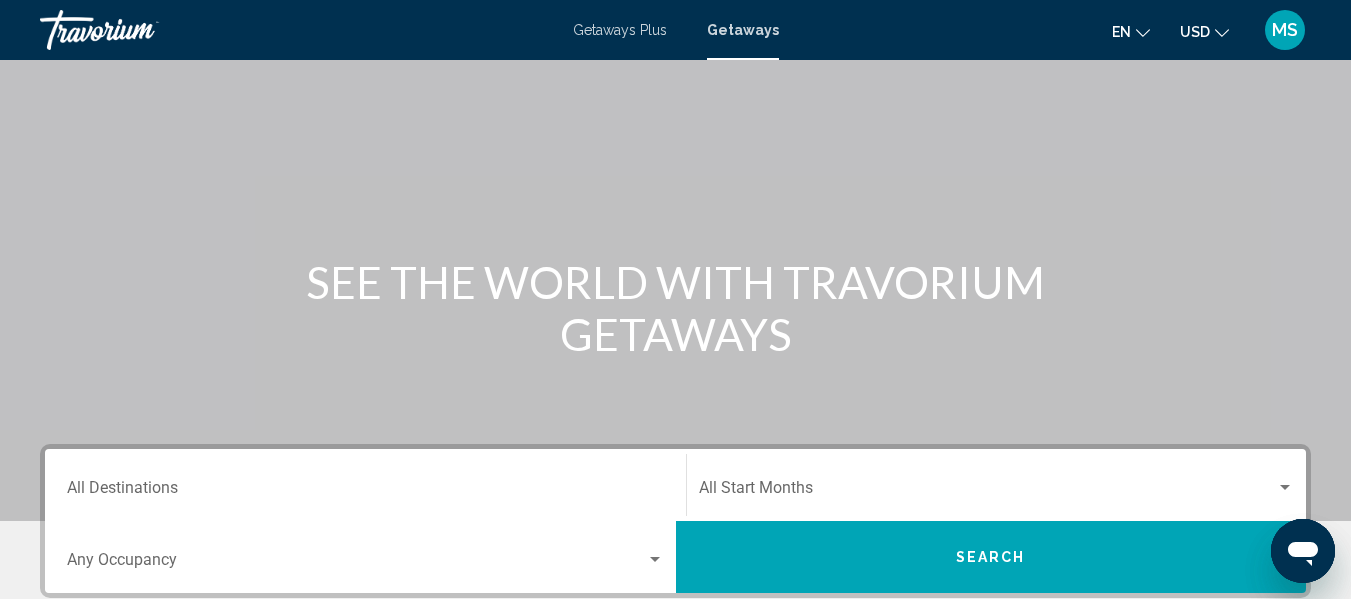 scroll, scrollTop: 200, scrollLeft: 0, axis: vertical 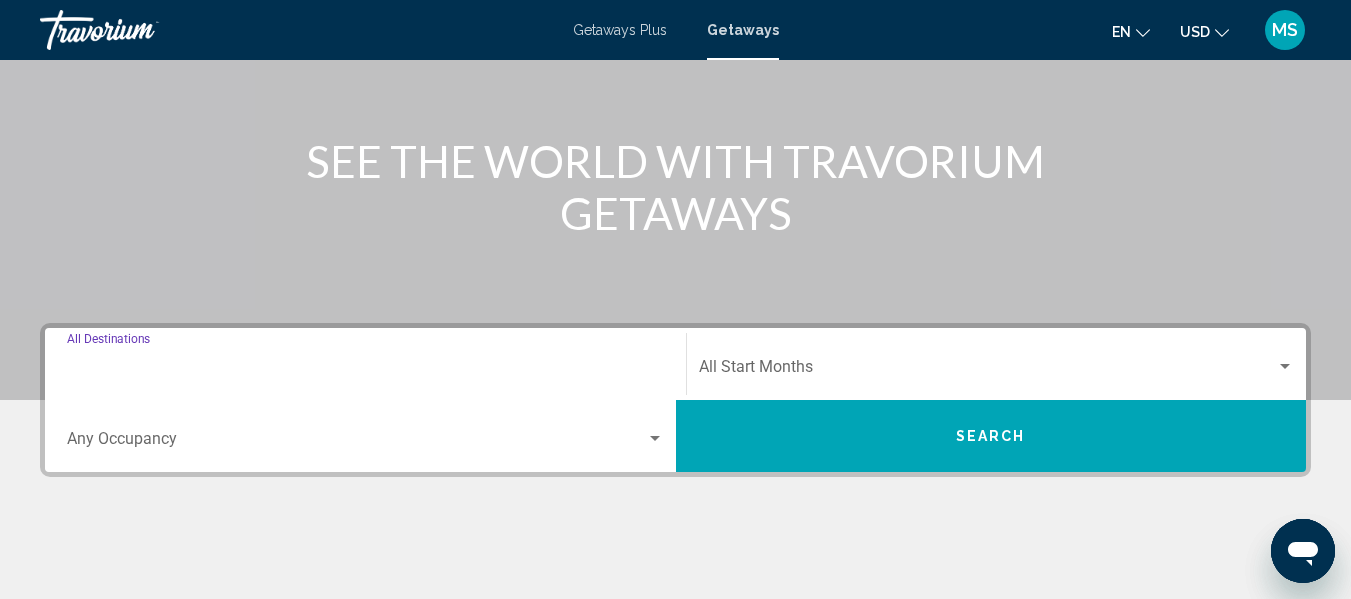 click on "Destination All Destinations" at bounding box center [365, 371] 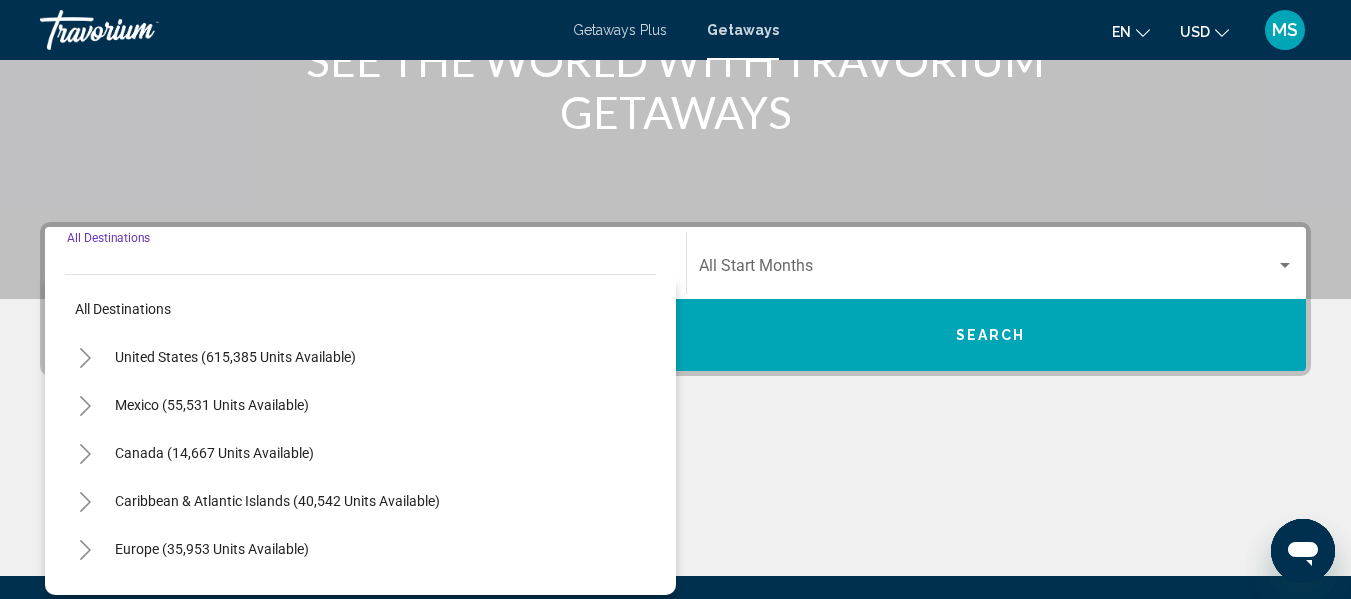 scroll, scrollTop: 458, scrollLeft: 0, axis: vertical 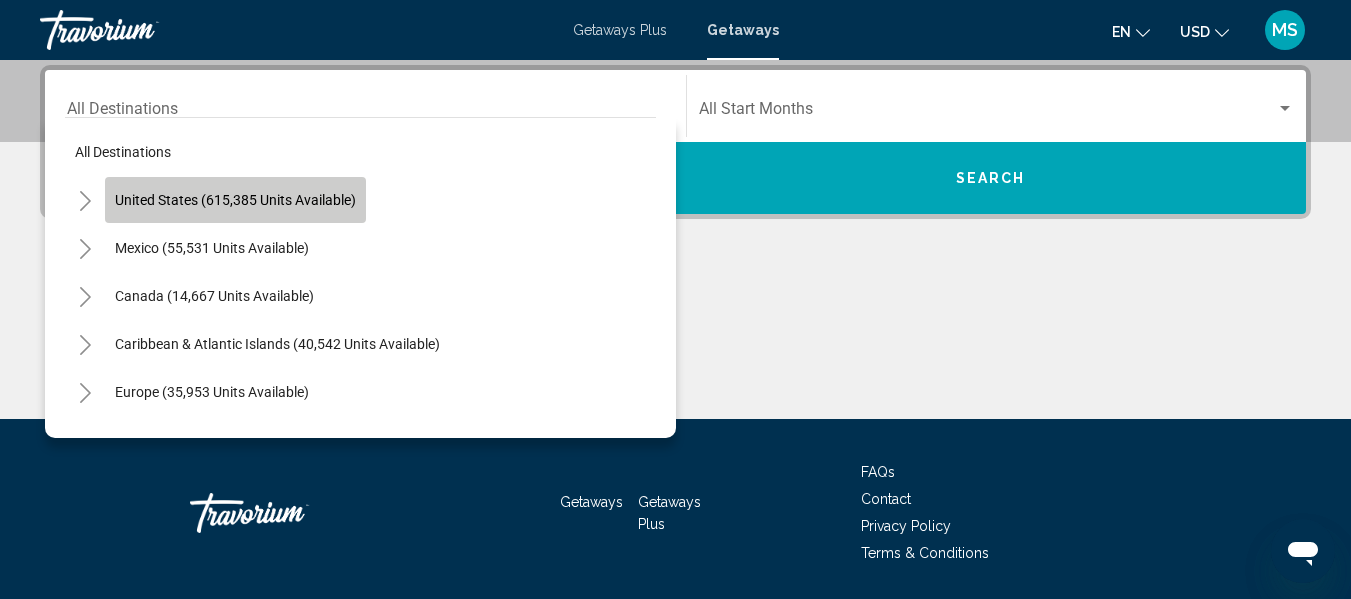 click on "United States (615,385 units available)" 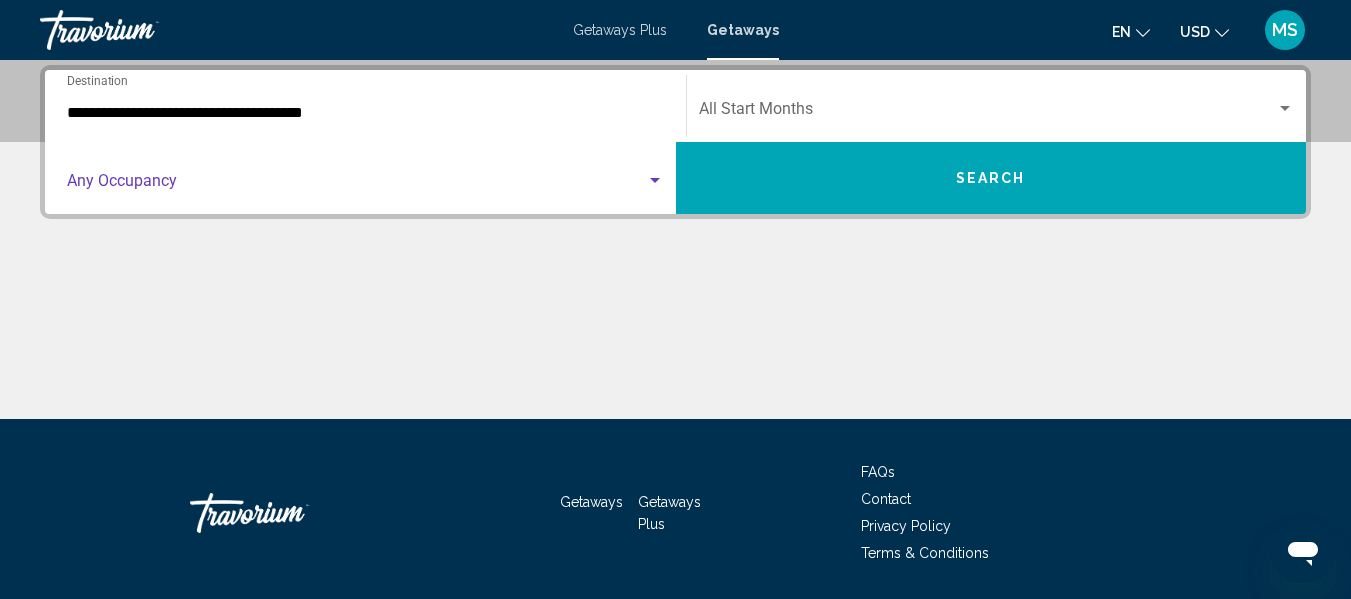 click at bounding box center [655, 181] 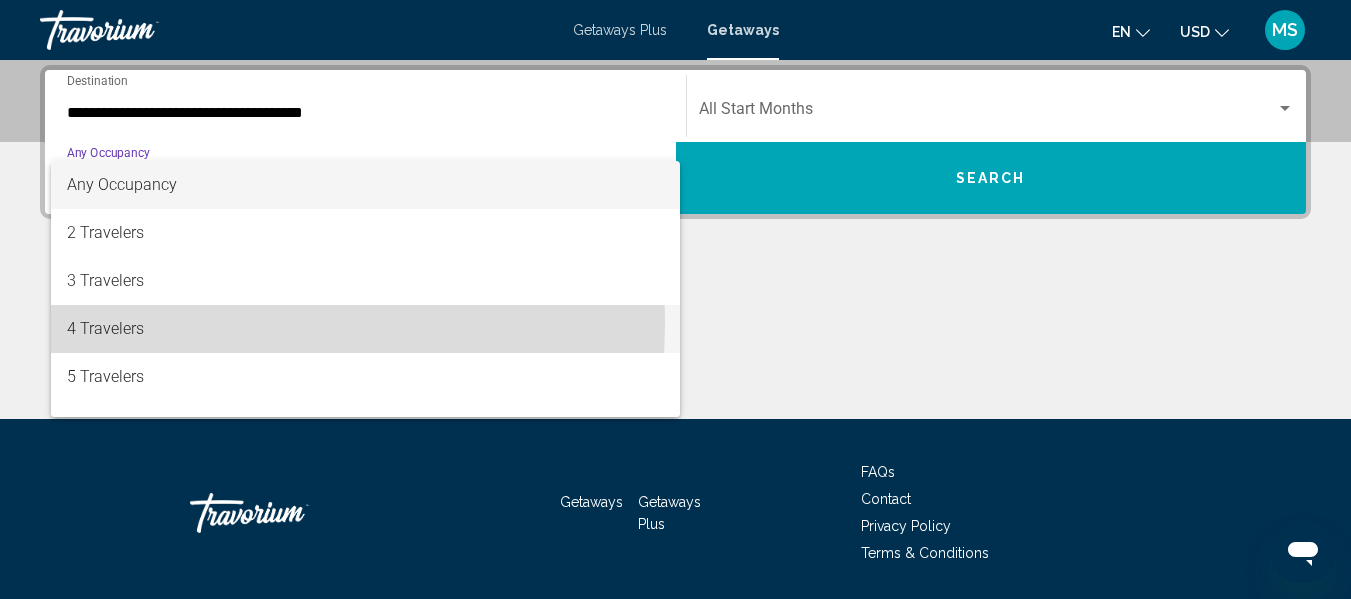 click on "4 Travelers" at bounding box center [365, 329] 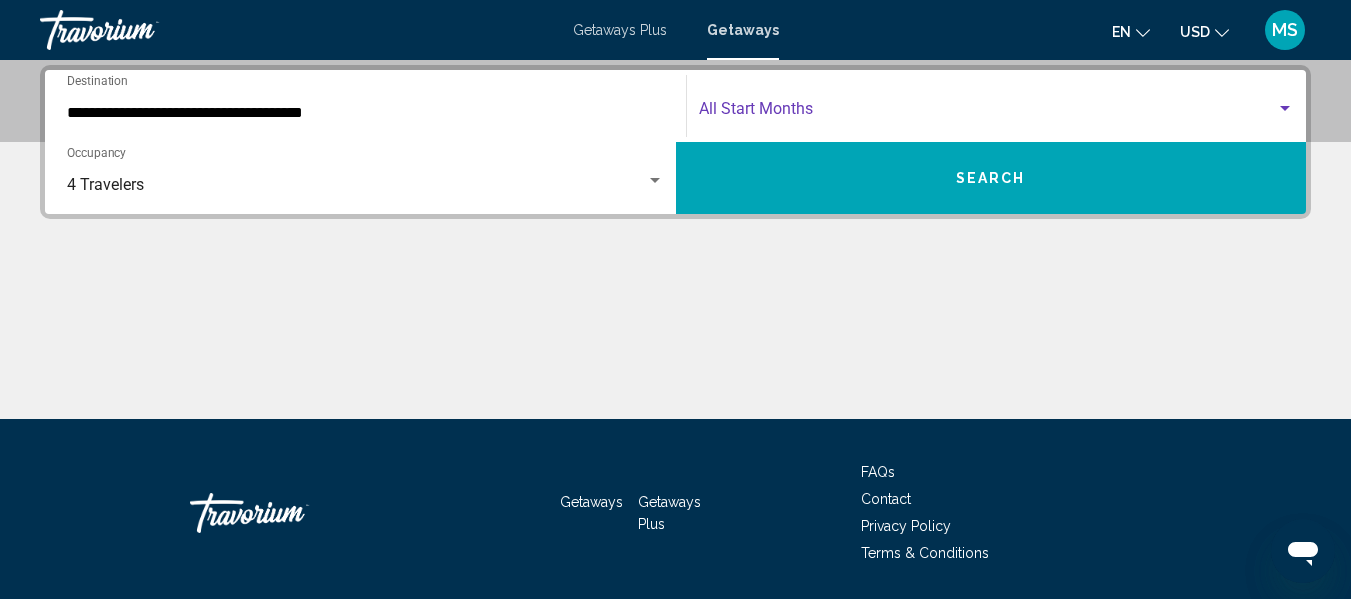 click at bounding box center [988, 113] 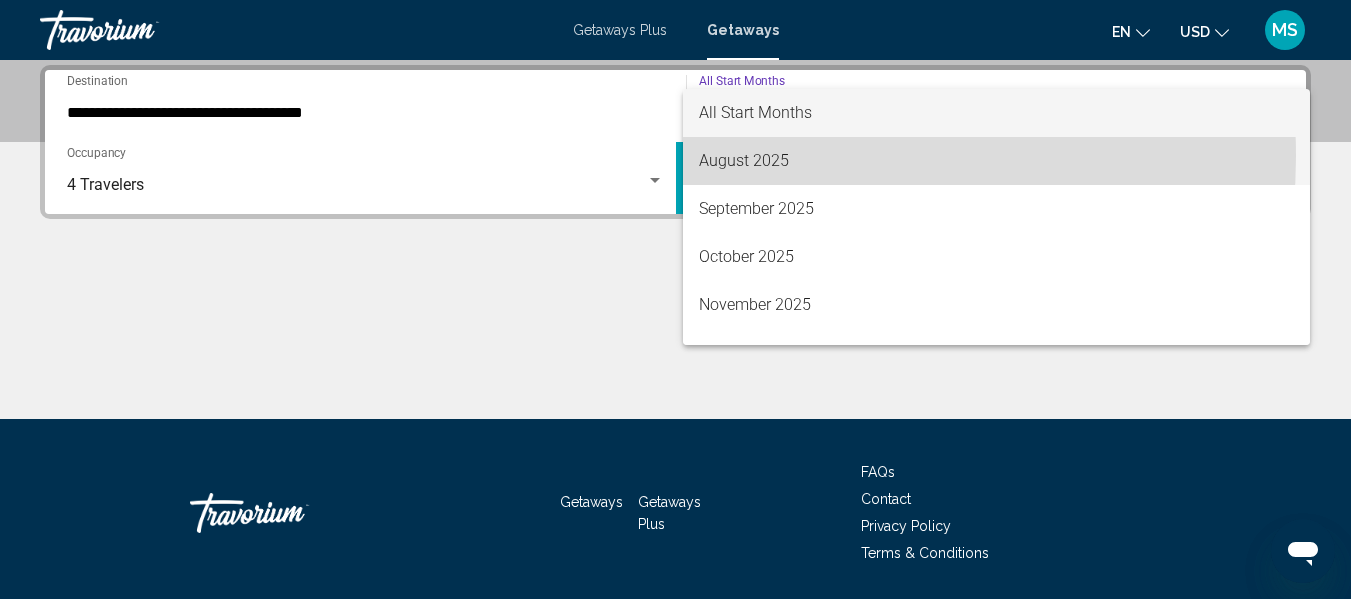 click on "August 2025" at bounding box center [997, 161] 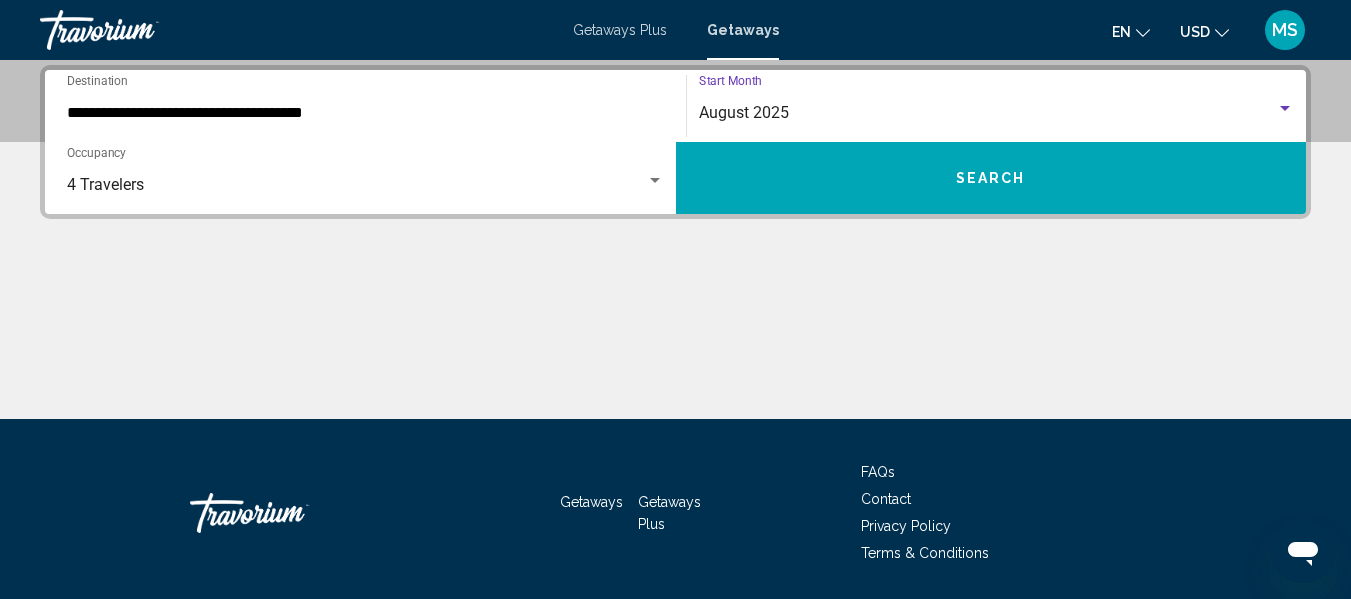 click on "Search" at bounding box center (991, 178) 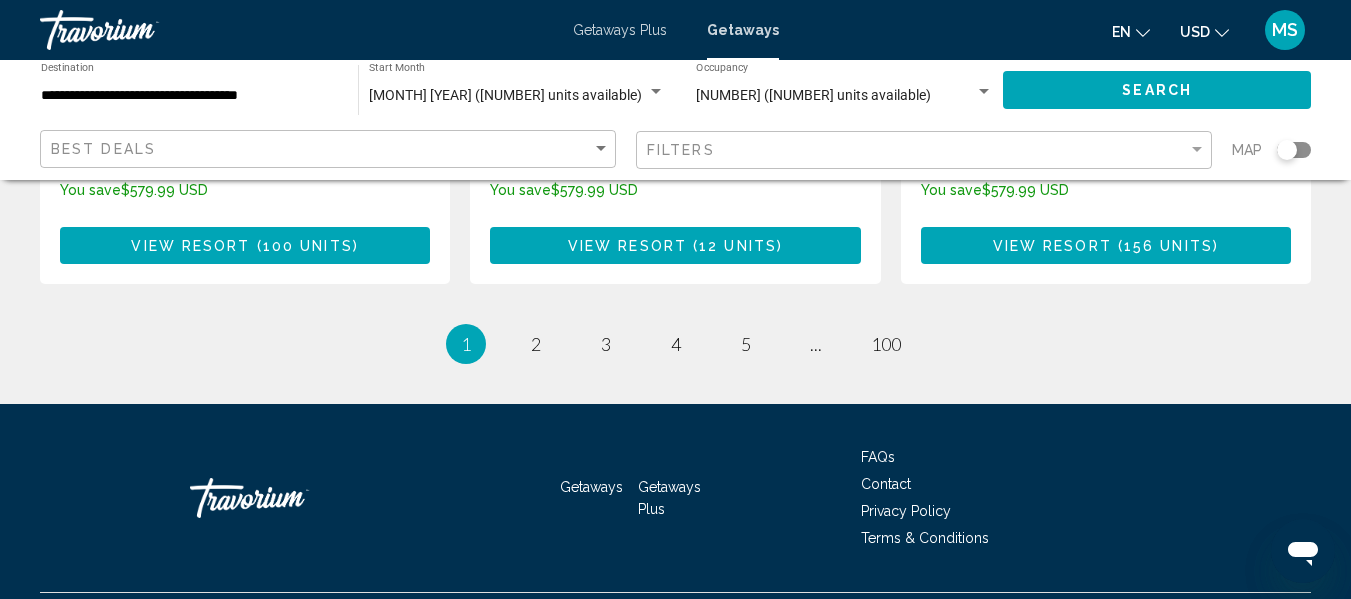 scroll, scrollTop: 2800, scrollLeft: 0, axis: vertical 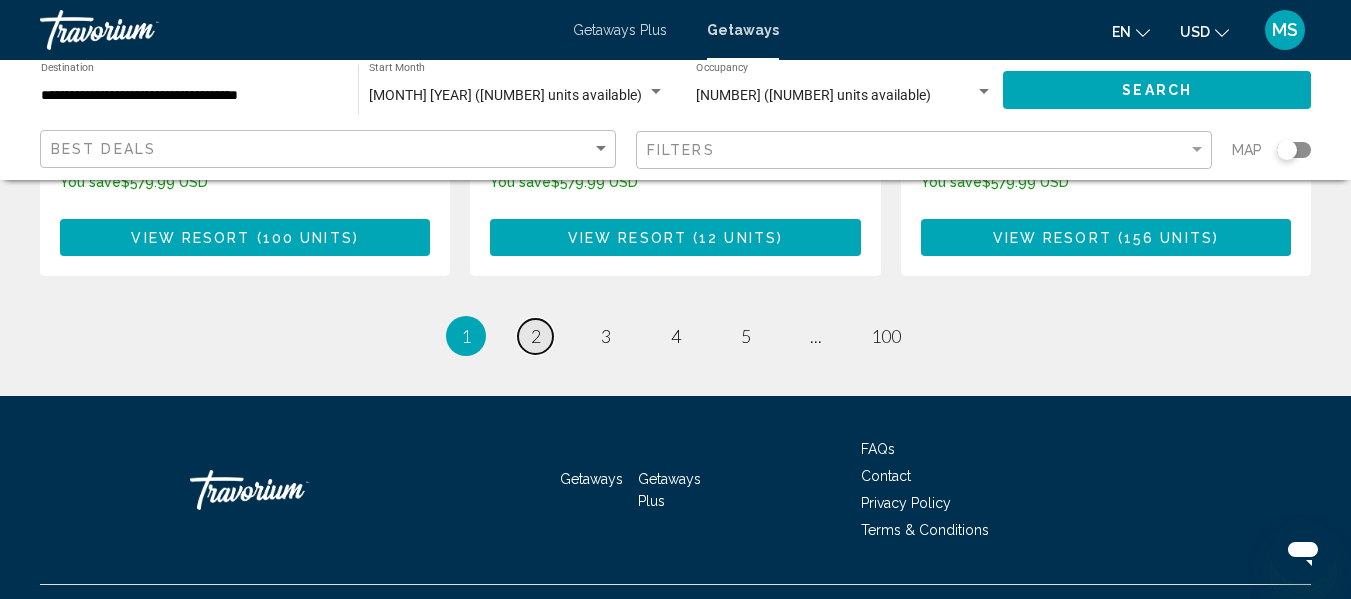 click on "2" at bounding box center (536, 336) 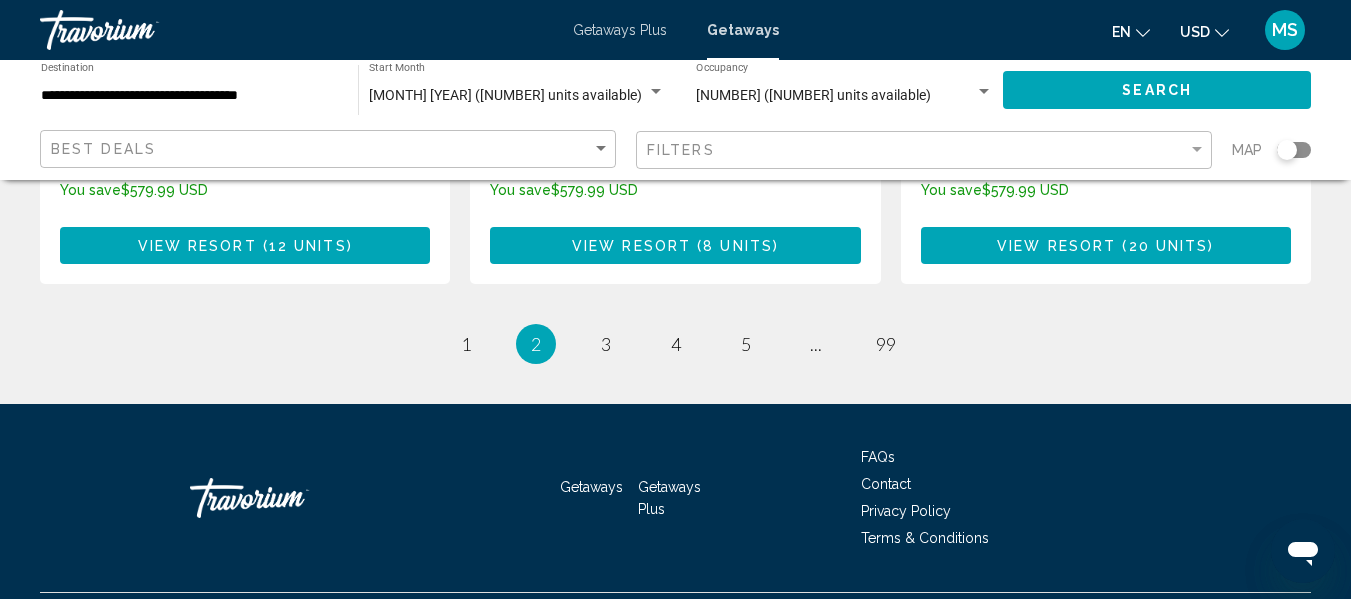 scroll, scrollTop: 2800, scrollLeft: 0, axis: vertical 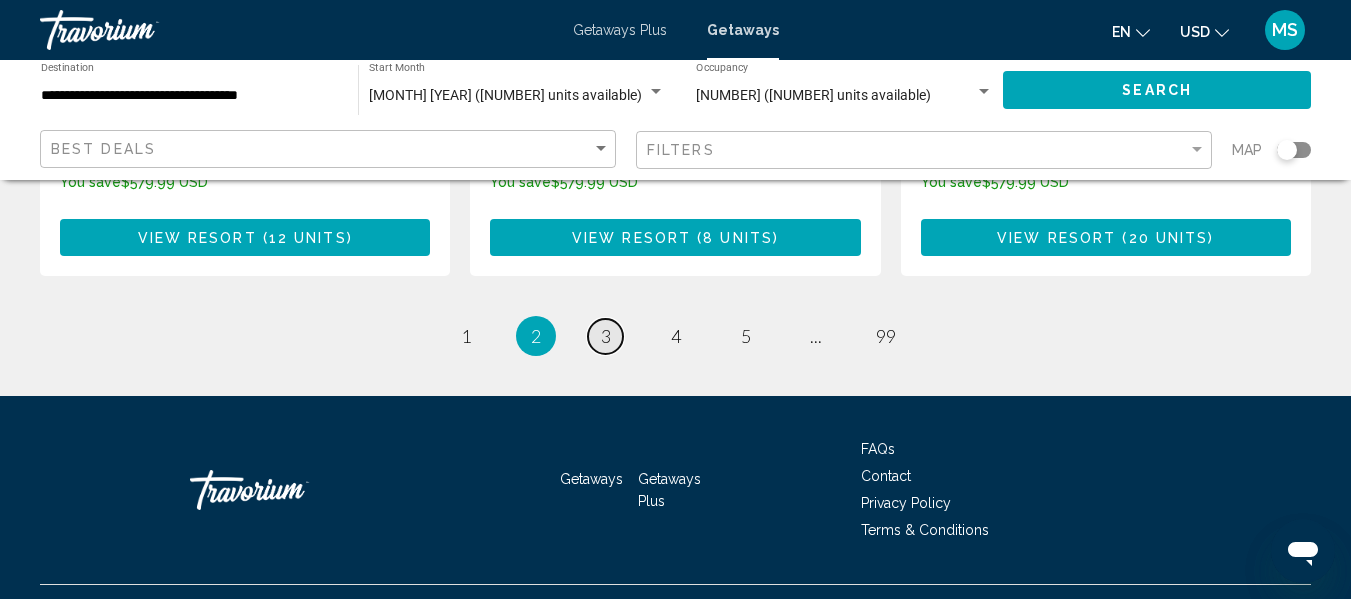 click on "3" at bounding box center [606, 336] 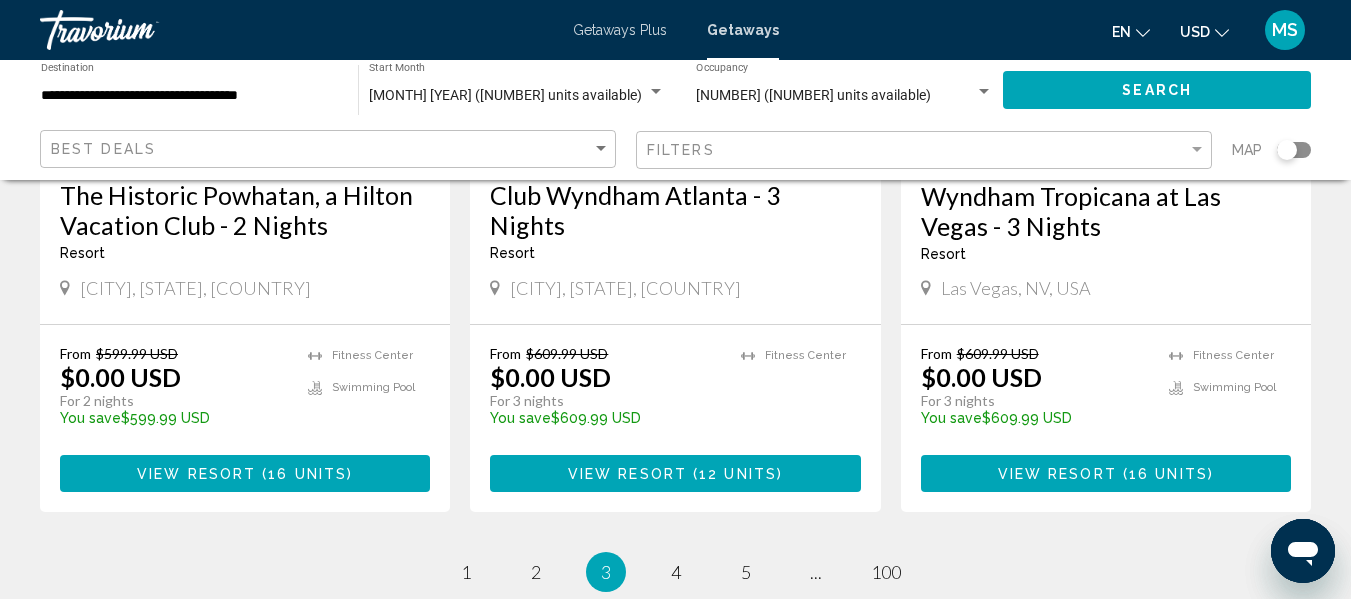 scroll, scrollTop: 2600, scrollLeft: 0, axis: vertical 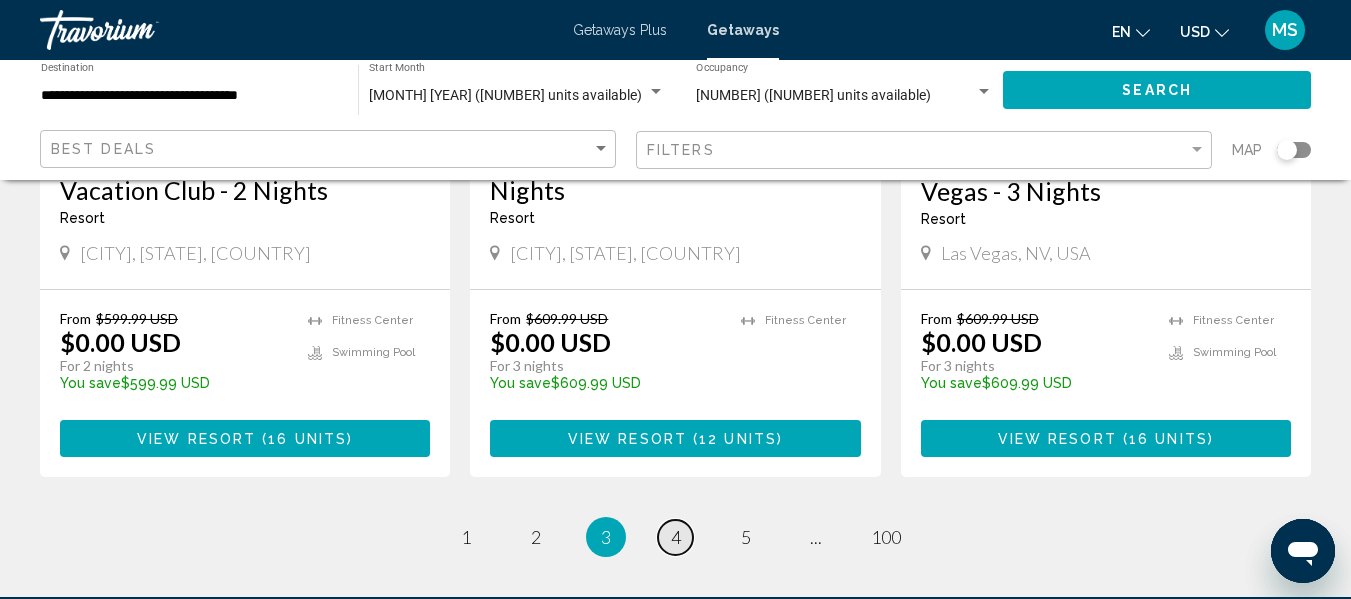 click on "4" at bounding box center (676, 537) 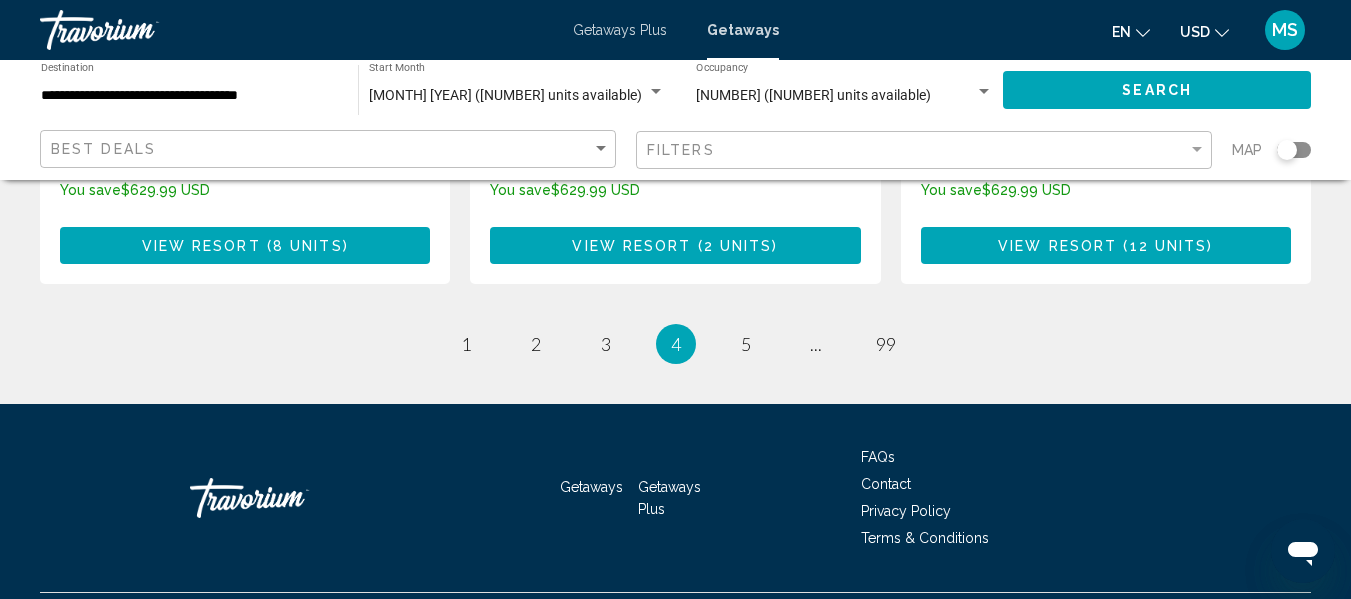 scroll, scrollTop: 2800, scrollLeft: 0, axis: vertical 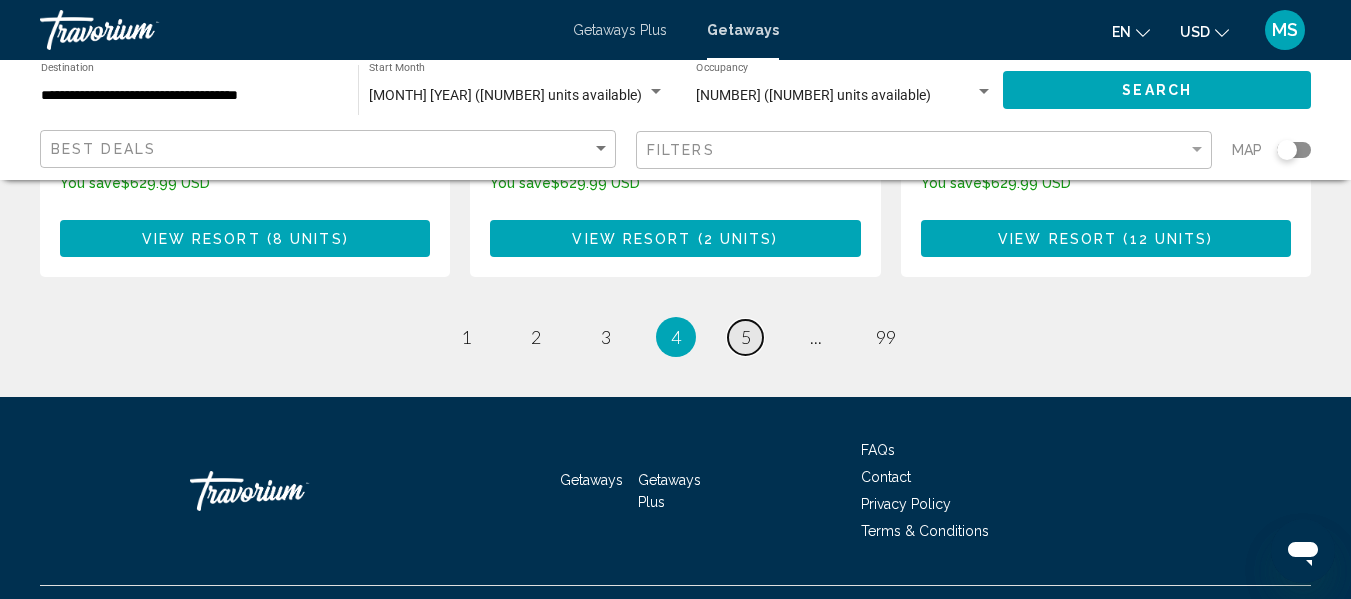 click on "5" at bounding box center [746, 337] 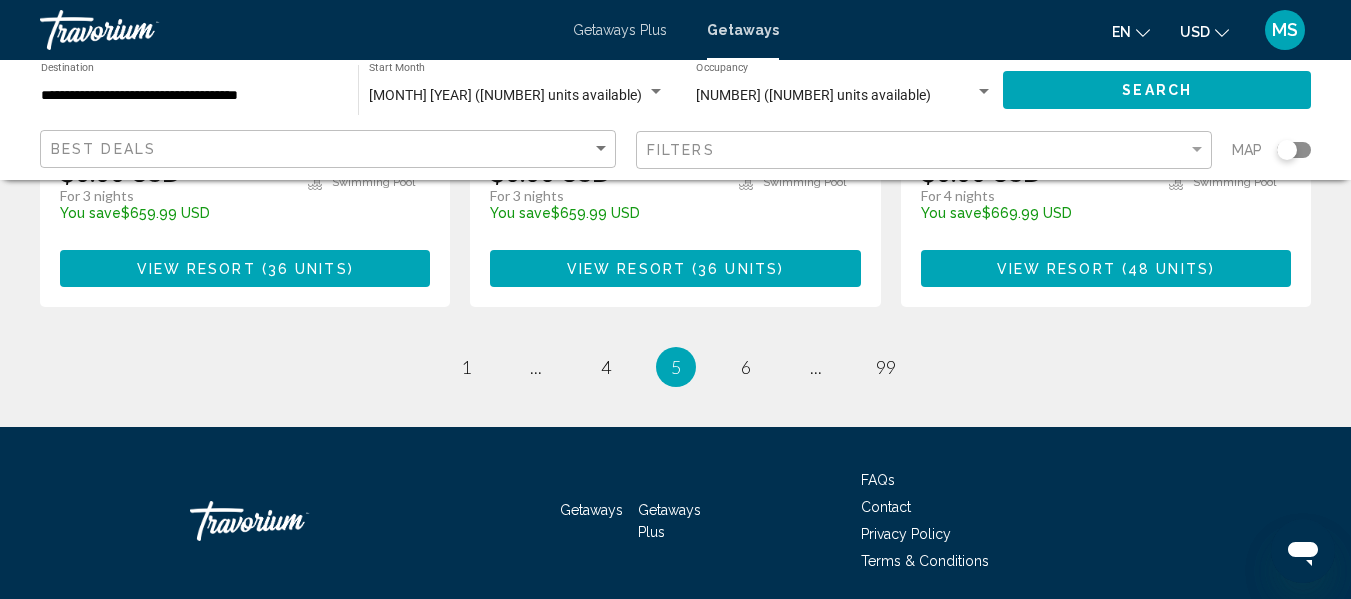 scroll, scrollTop: 2800, scrollLeft: 0, axis: vertical 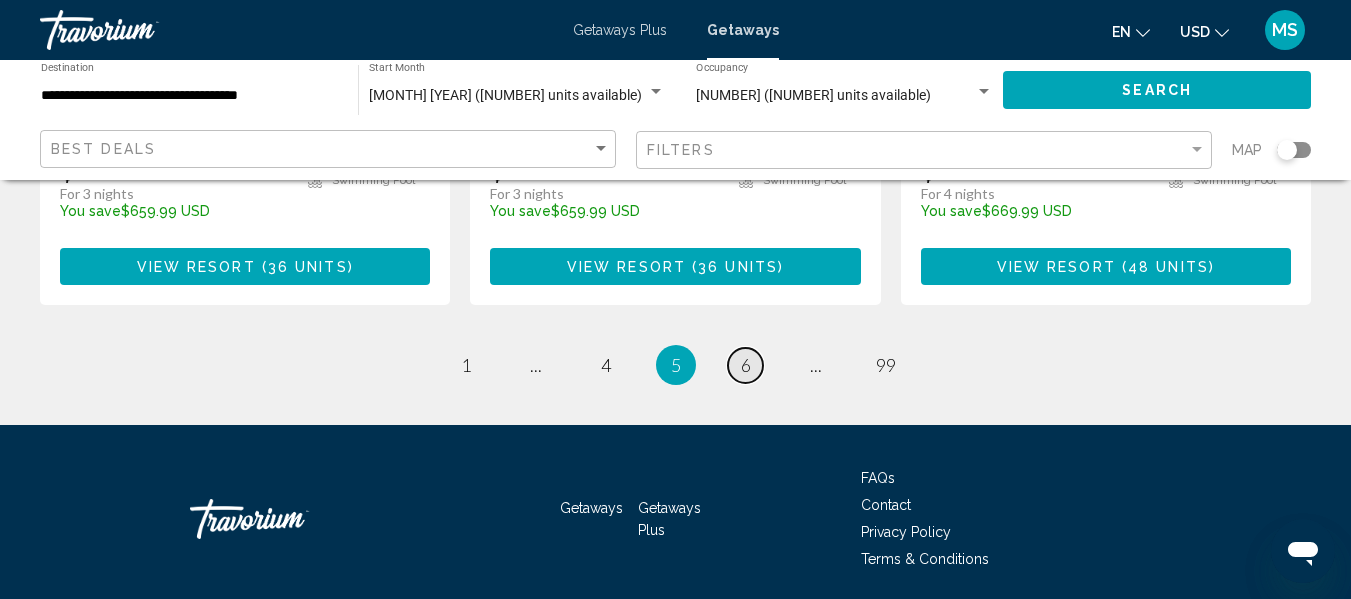 click on "6" at bounding box center (746, 365) 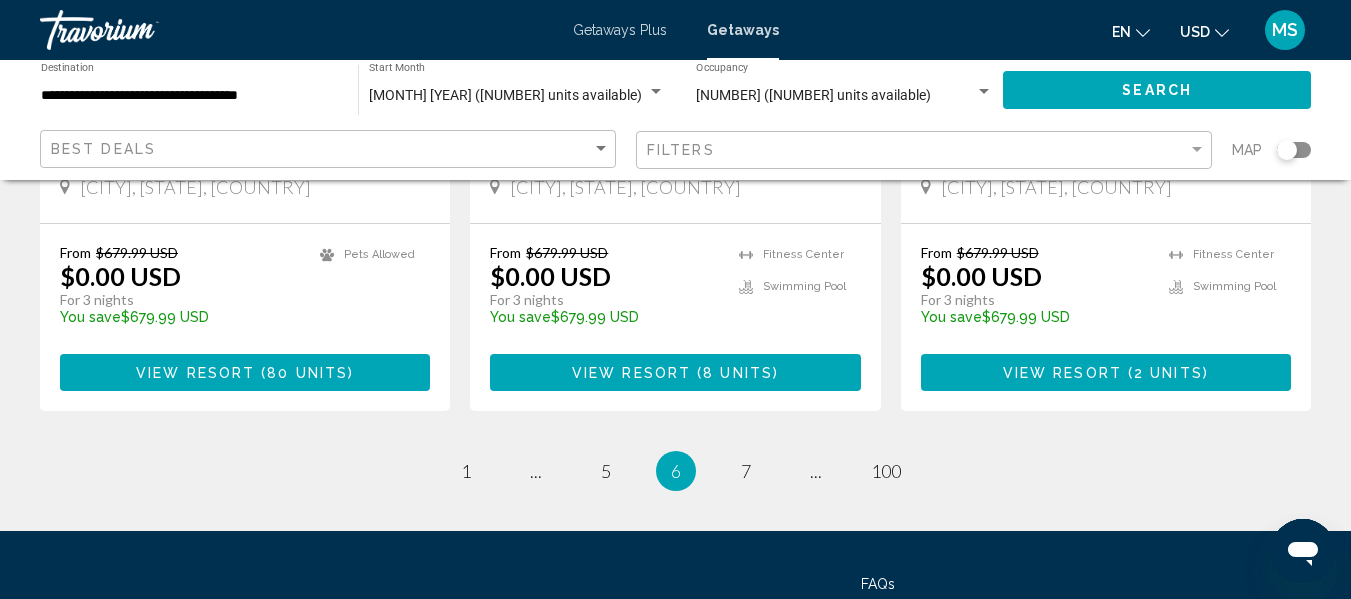 scroll, scrollTop: 2700, scrollLeft: 0, axis: vertical 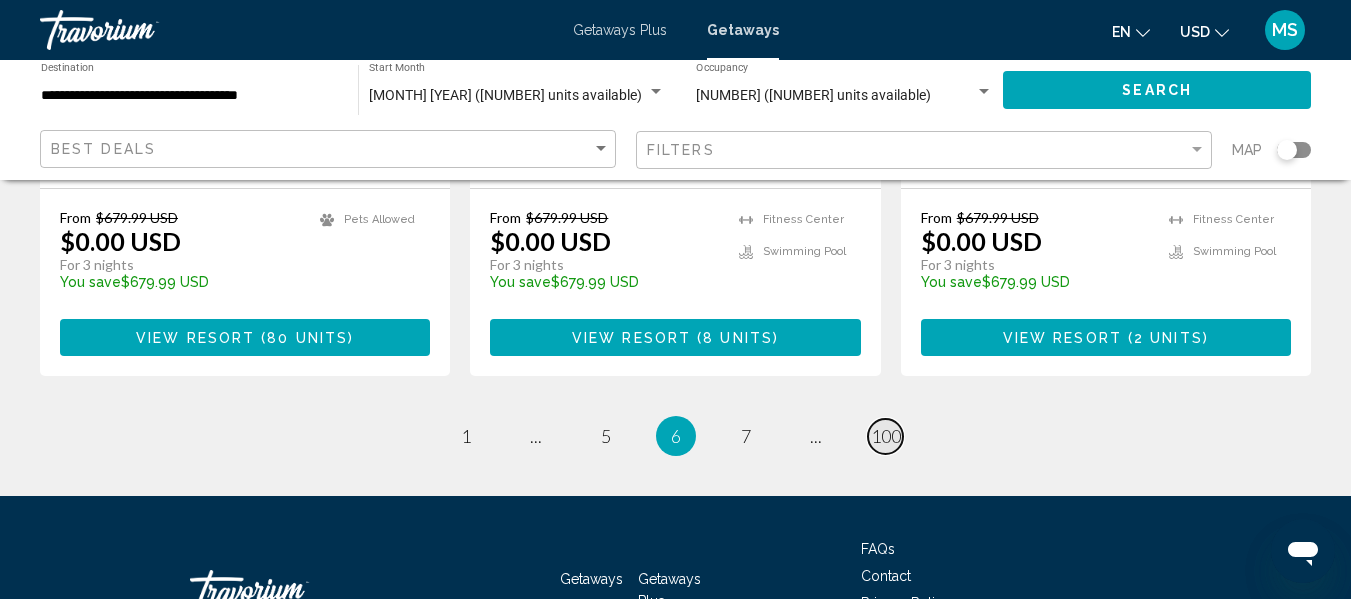 click on "100" at bounding box center (886, 436) 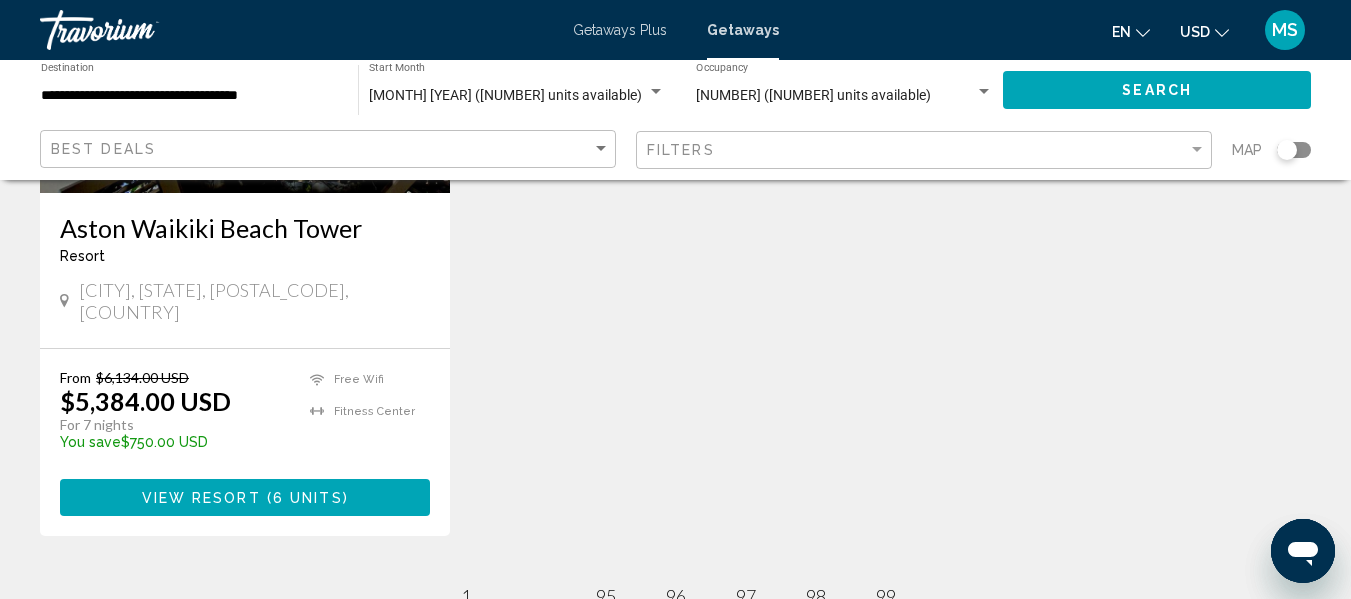 scroll, scrollTop: 600, scrollLeft: 0, axis: vertical 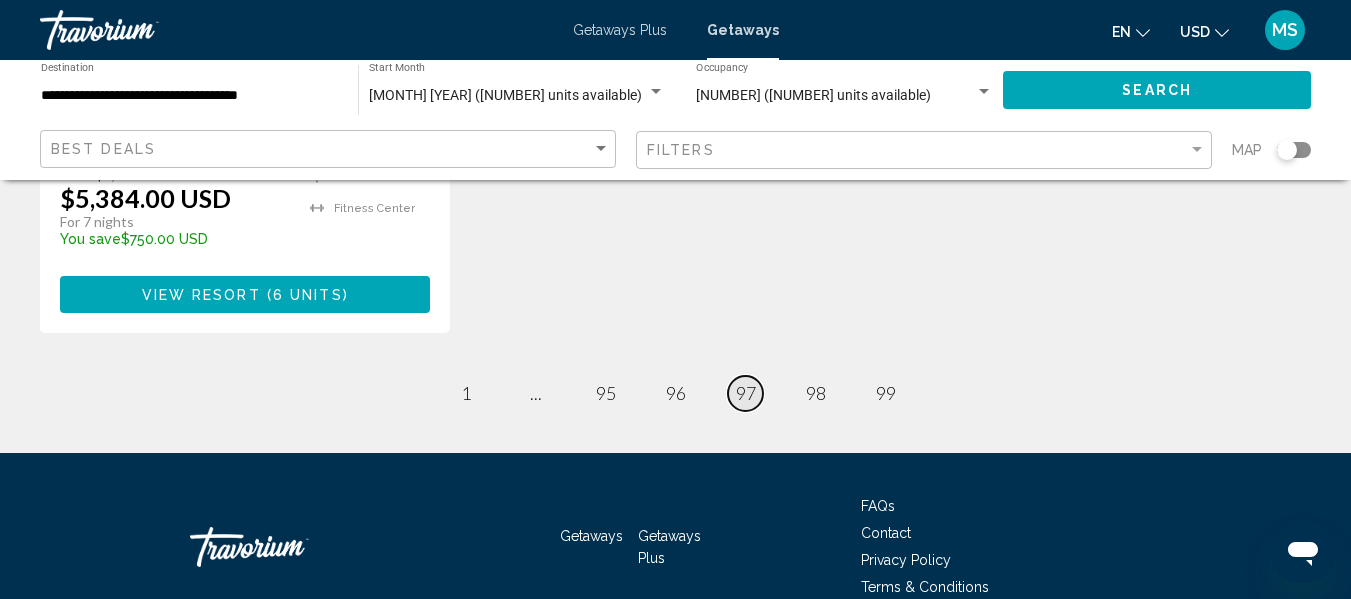 click on "97" at bounding box center (746, 393) 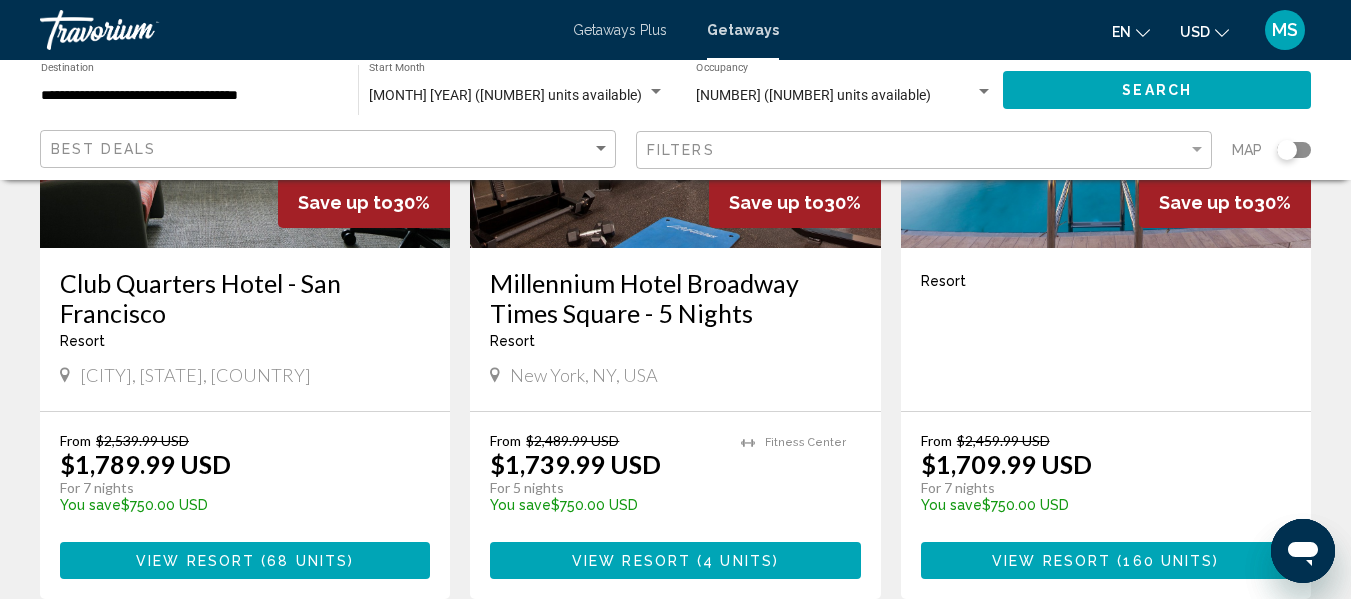 scroll, scrollTop: 1800, scrollLeft: 0, axis: vertical 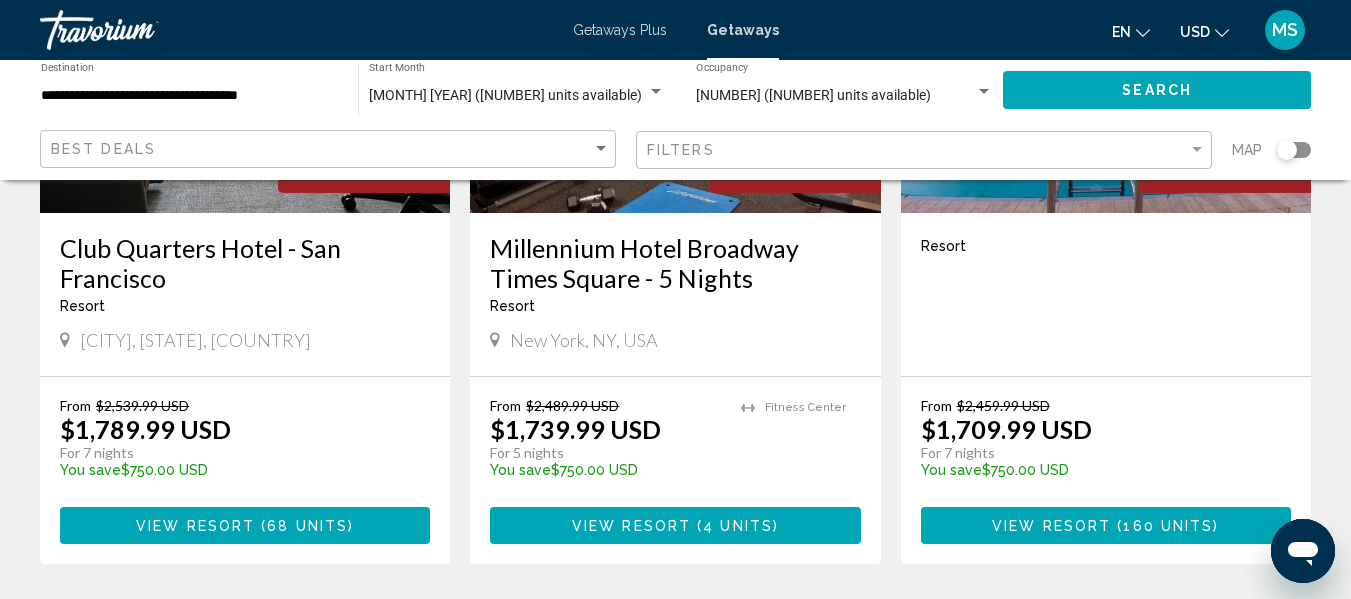 click on "Getaways Plus" at bounding box center (620, 30) 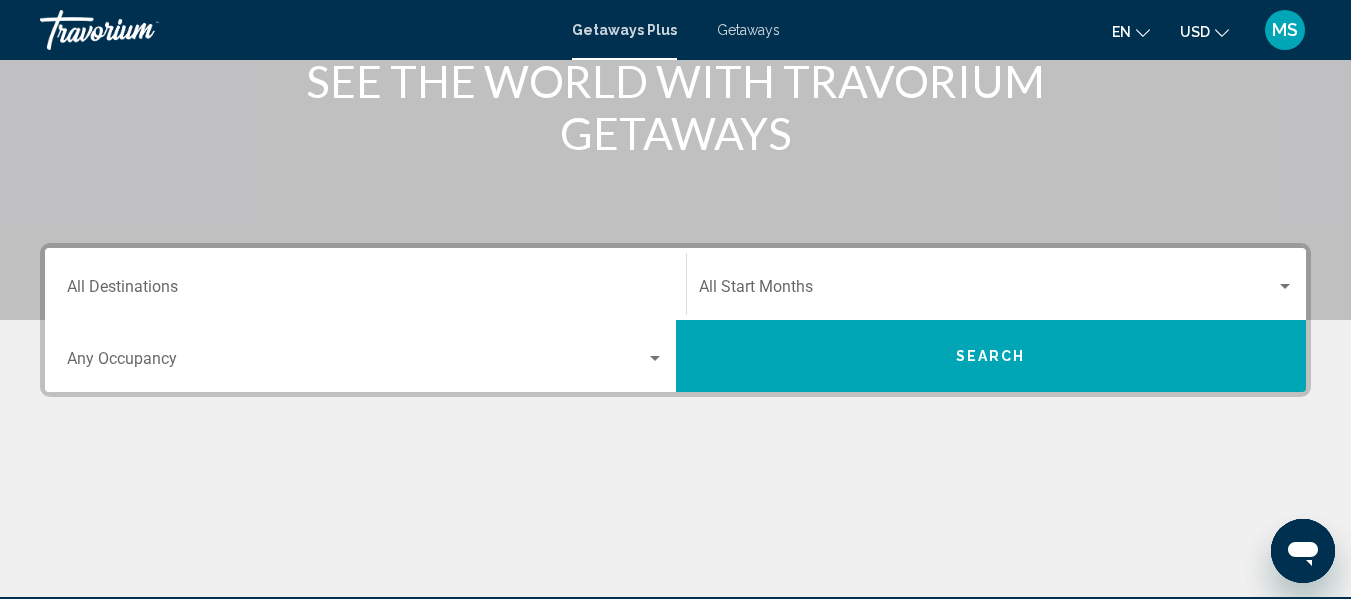 scroll, scrollTop: 300, scrollLeft: 0, axis: vertical 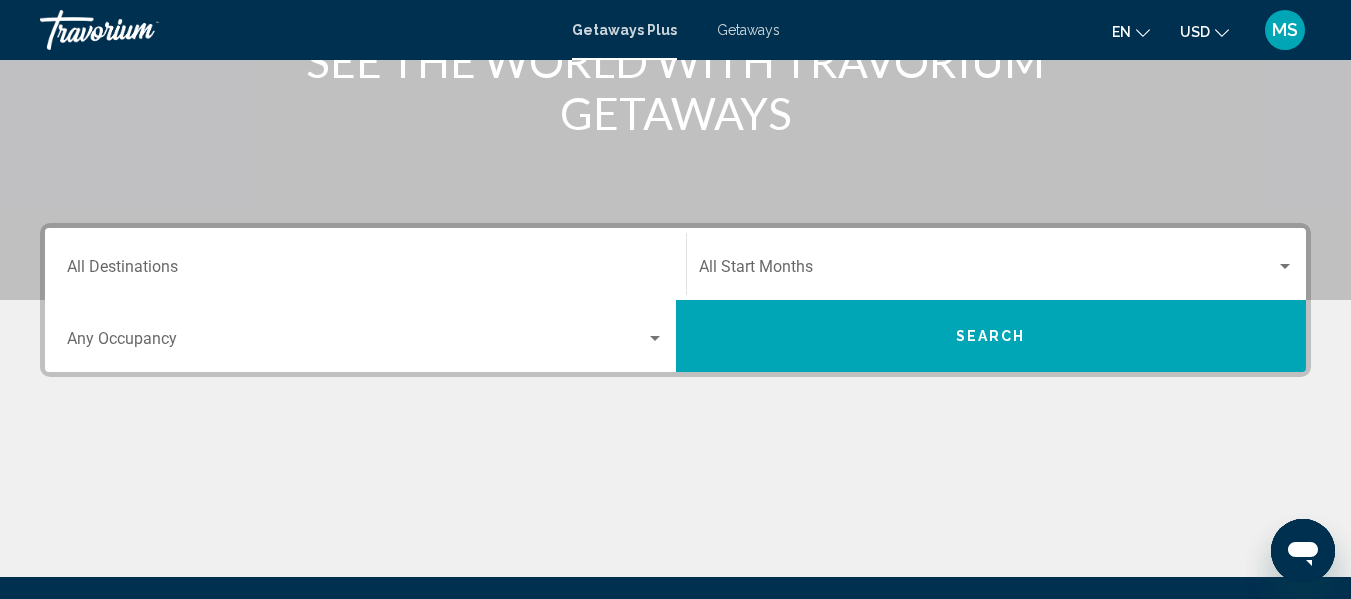 click on "Destination All Destinations" at bounding box center (365, 271) 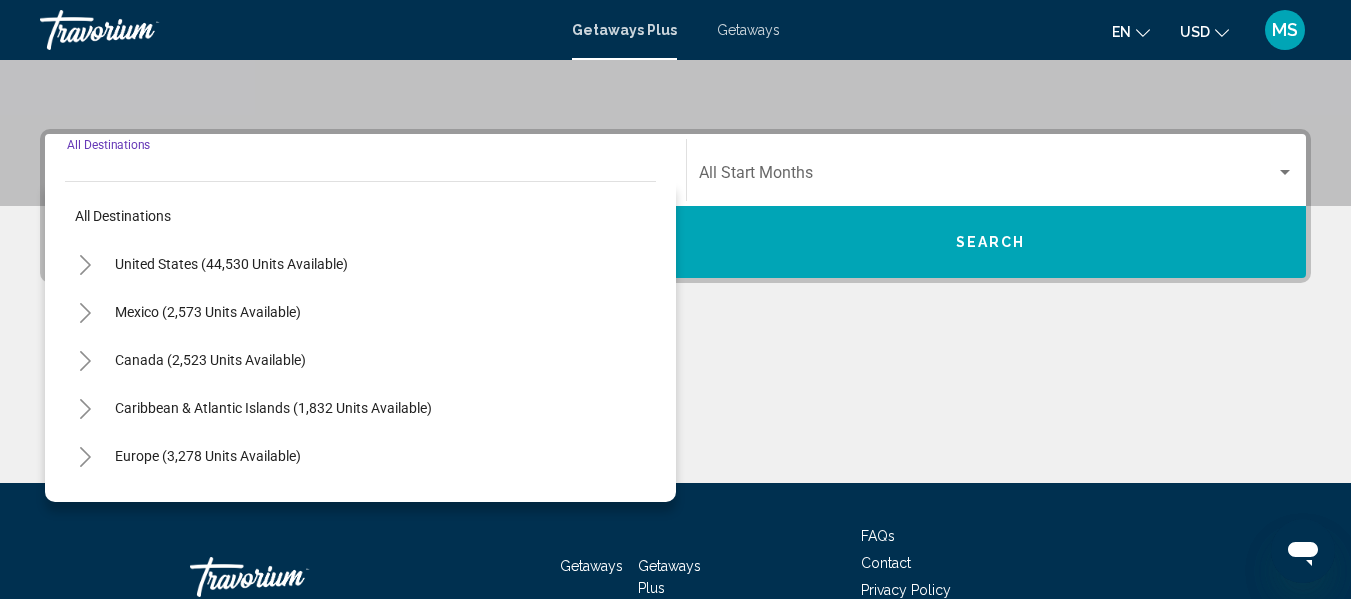 scroll, scrollTop: 458, scrollLeft: 0, axis: vertical 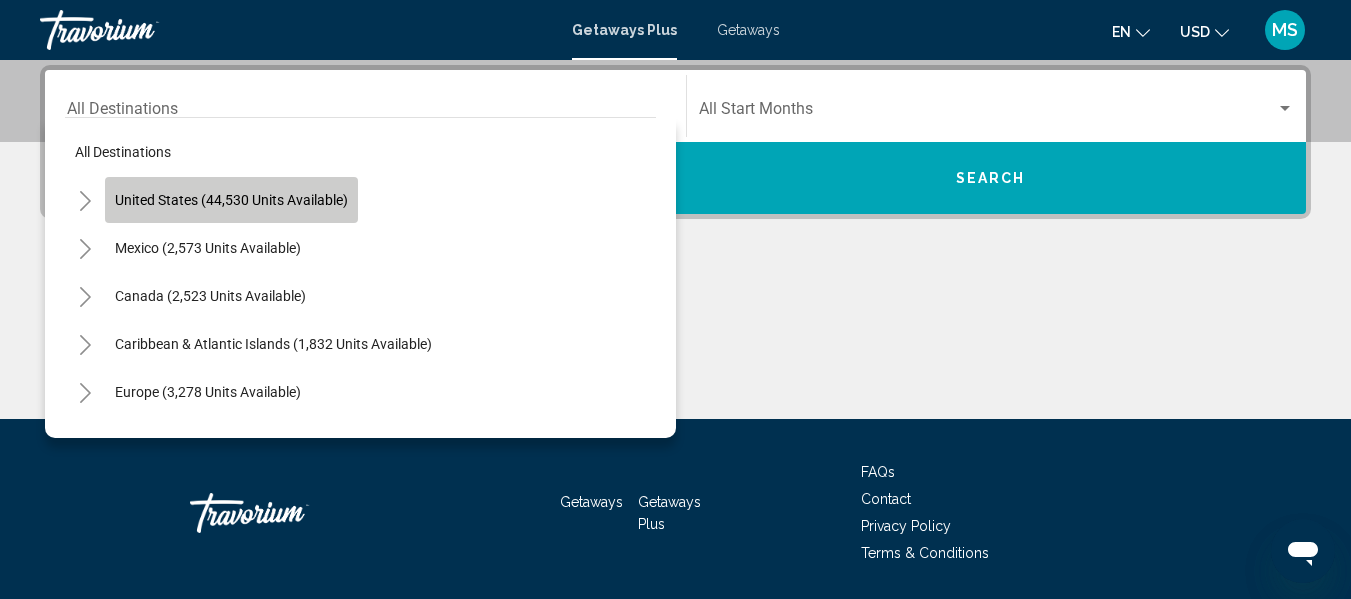 click on "United States (44,530 units available)" 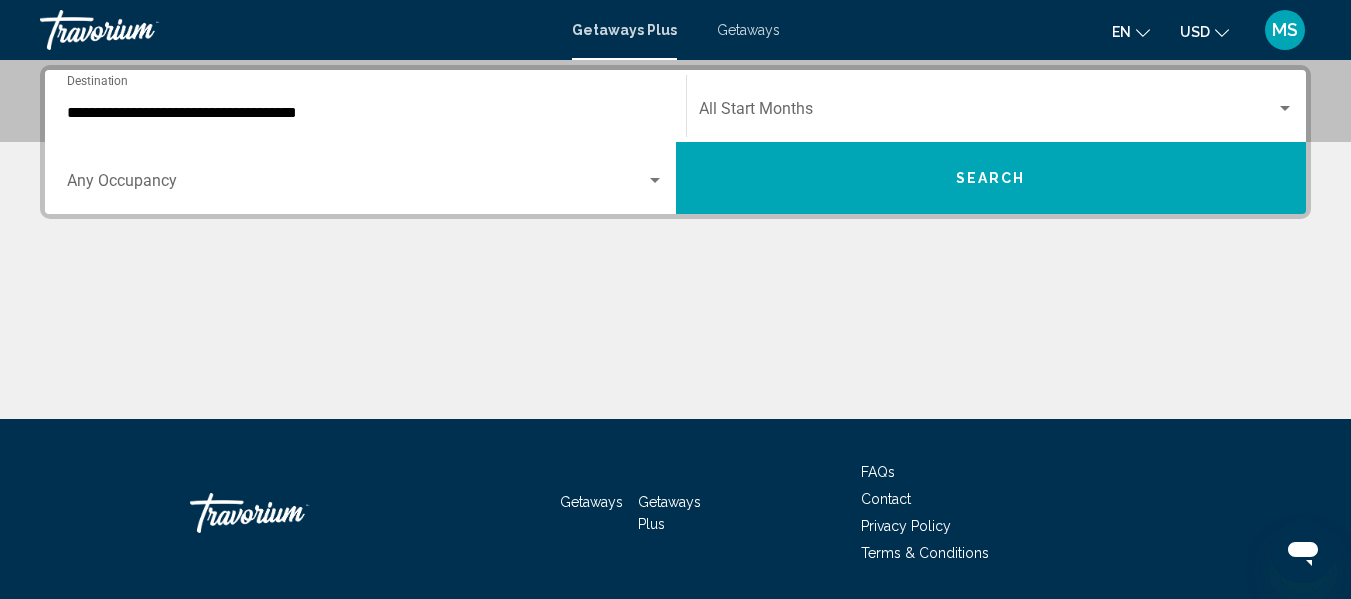 drag, startPoint x: 592, startPoint y: 125, endPoint x: 474, endPoint y: 103, distance: 120.033325 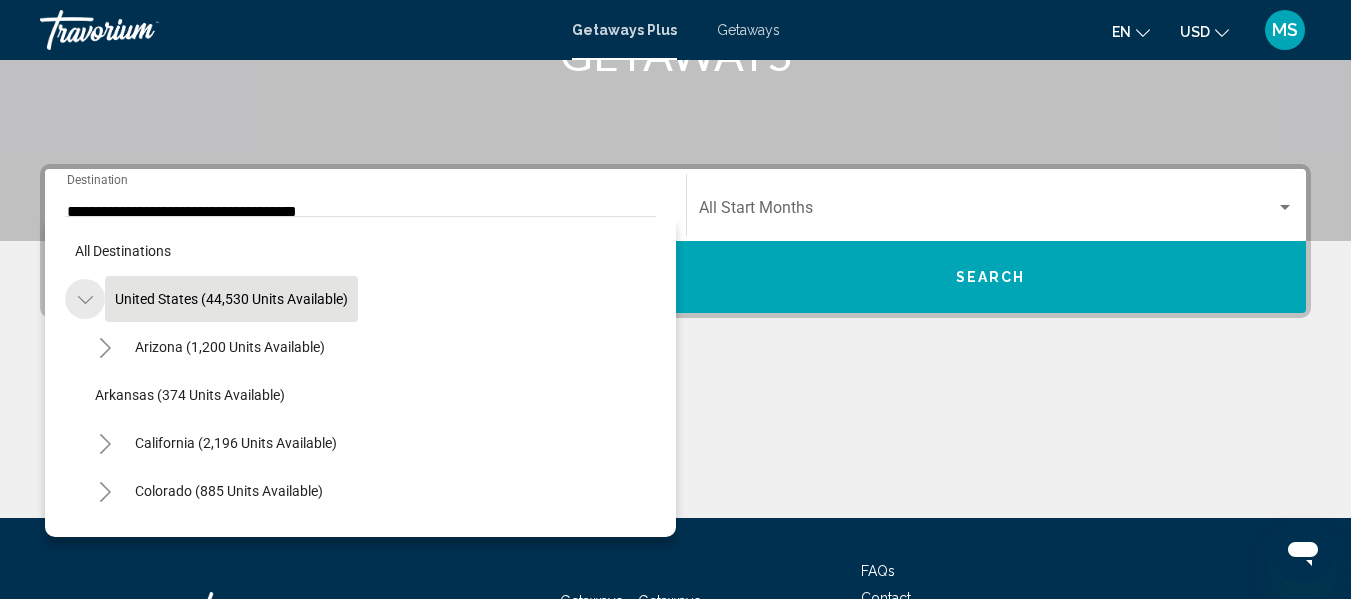 click 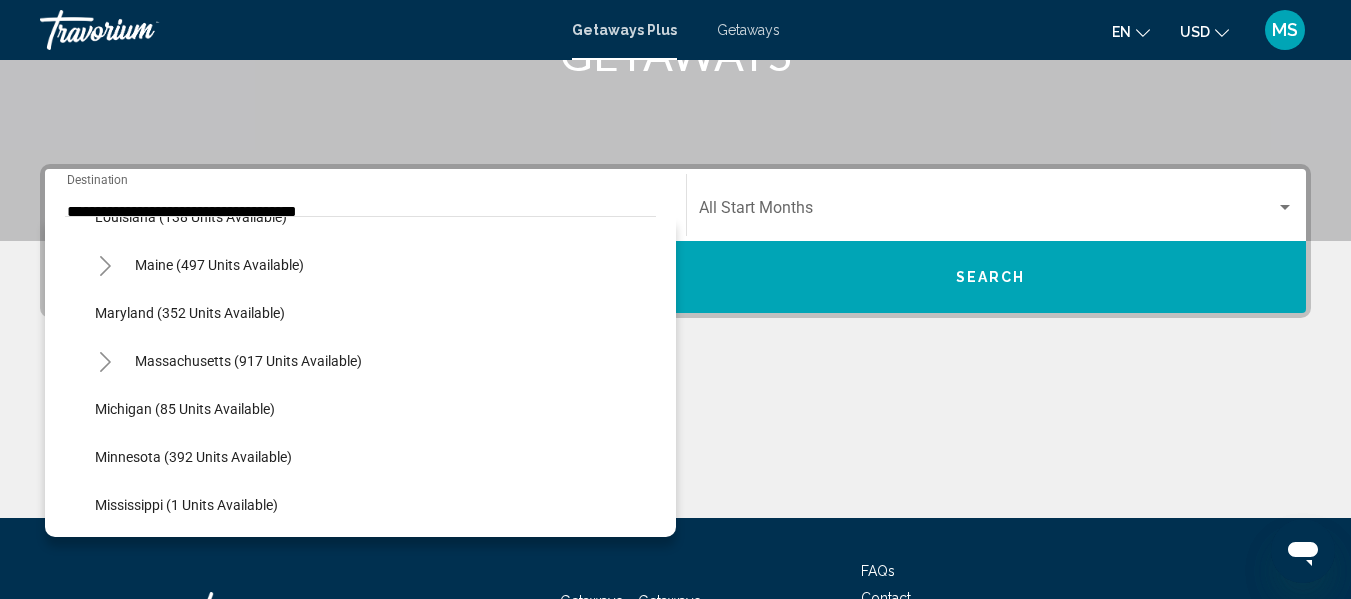scroll, scrollTop: 800, scrollLeft: 0, axis: vertical 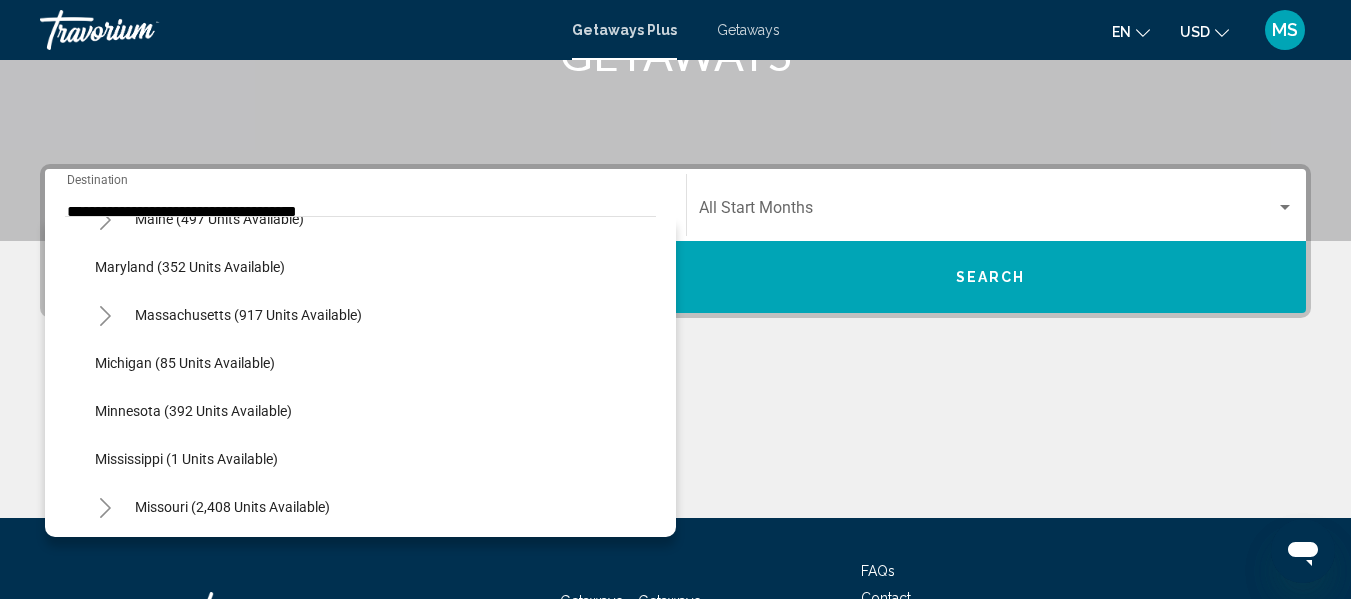 click on "Getaways" at bounding box center (748, 30) 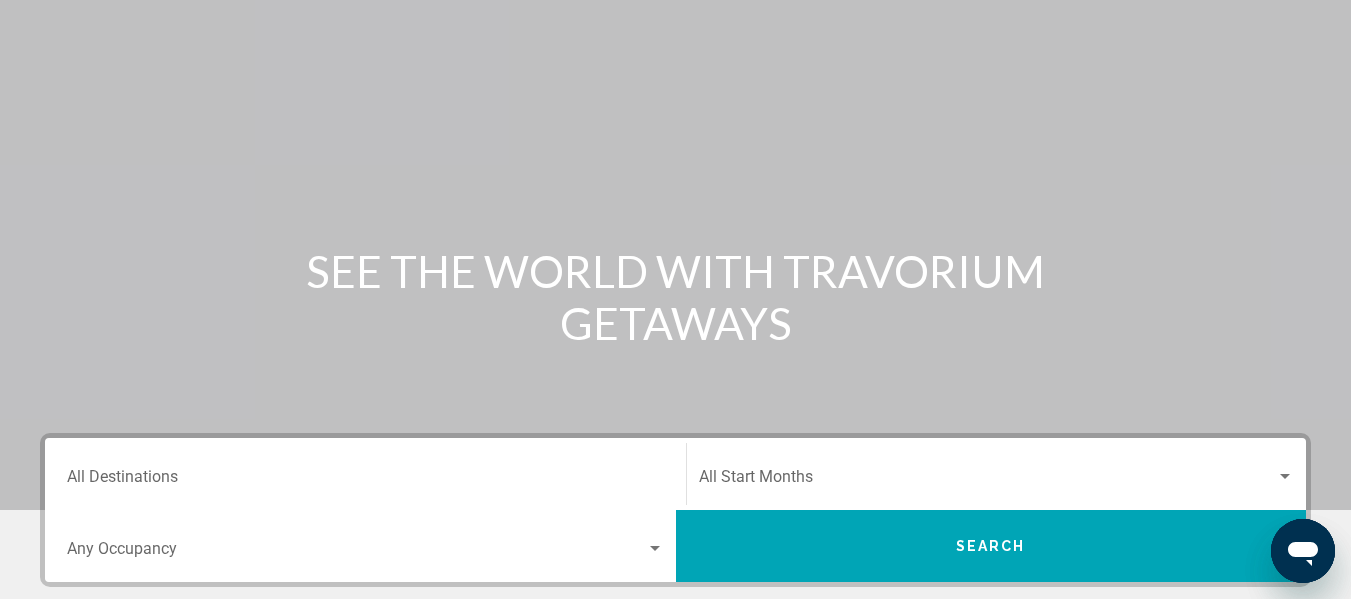 scroll, scrollTop: 200, scrollLeft: 0, axis: vertical 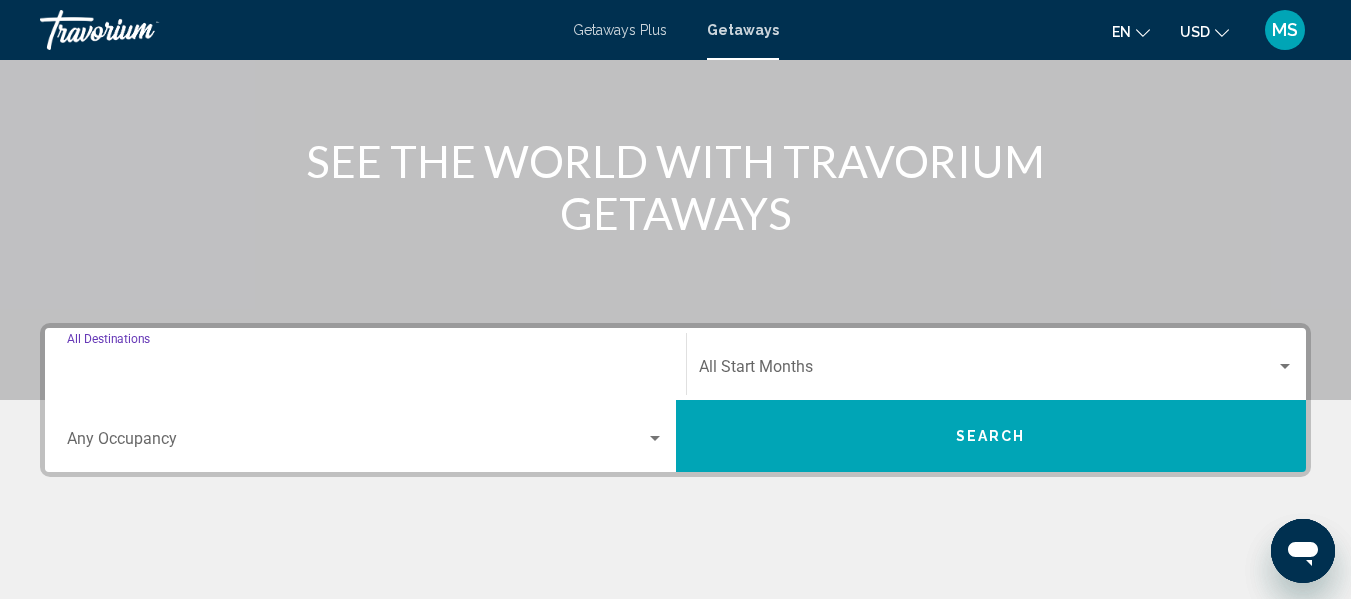click on "Destination All Destinations" at bounding box center [365, 371] 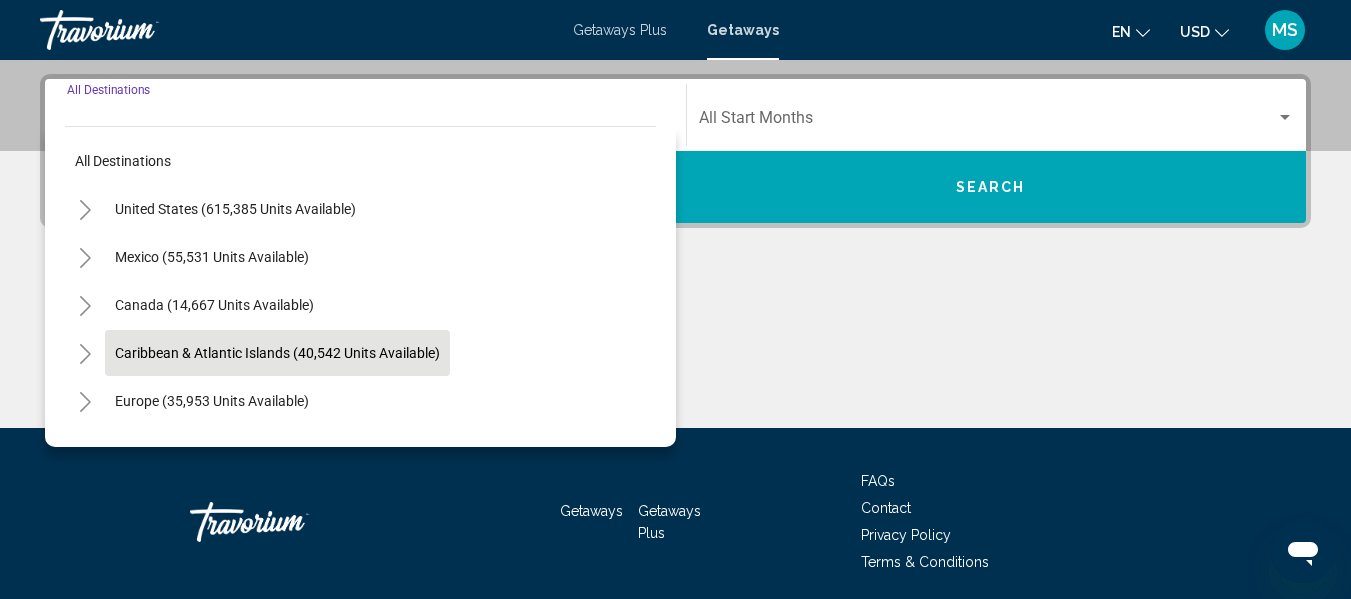 scroll, scrollTop: 458, scrollLeft: 0, axis: vertical 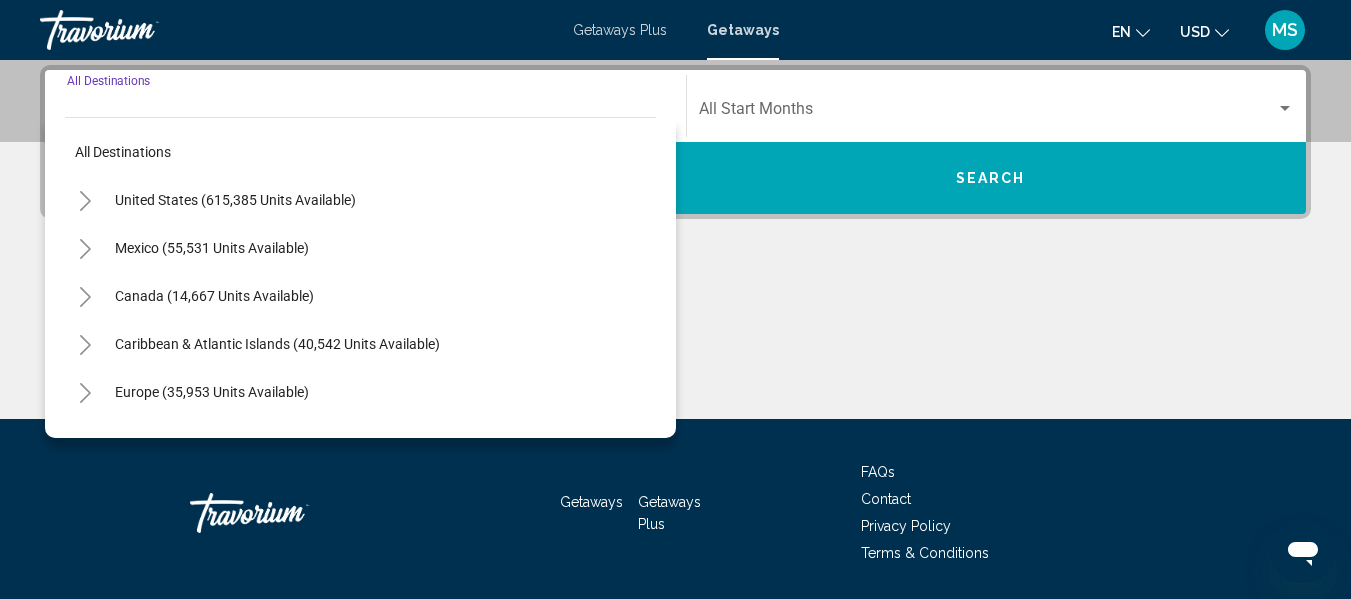click 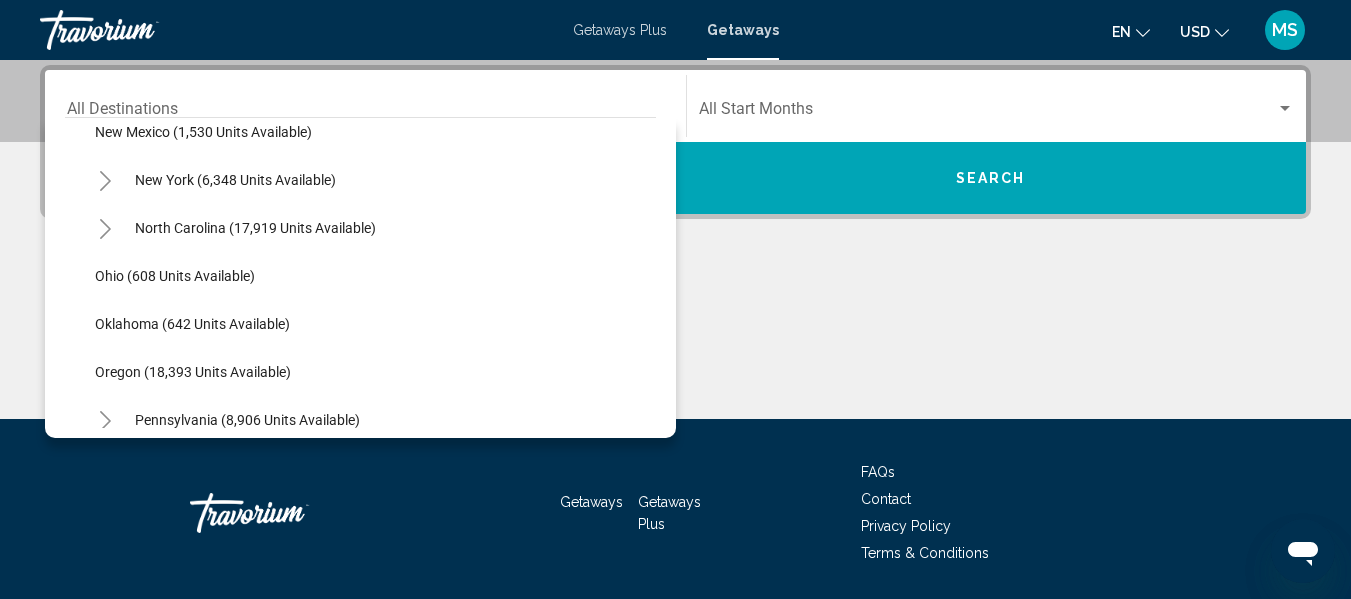 scroll, scrollTop: 1400, scrollLeft: 0, axis: vertical 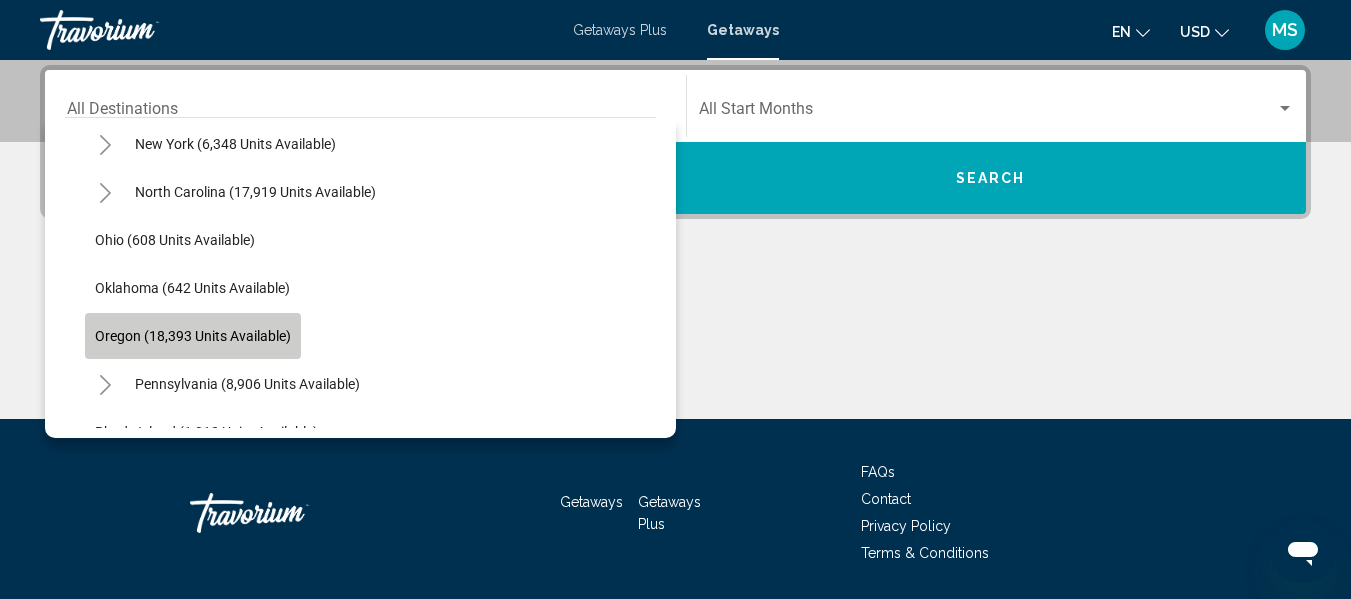 click on "Oregon (18,393 units available)" 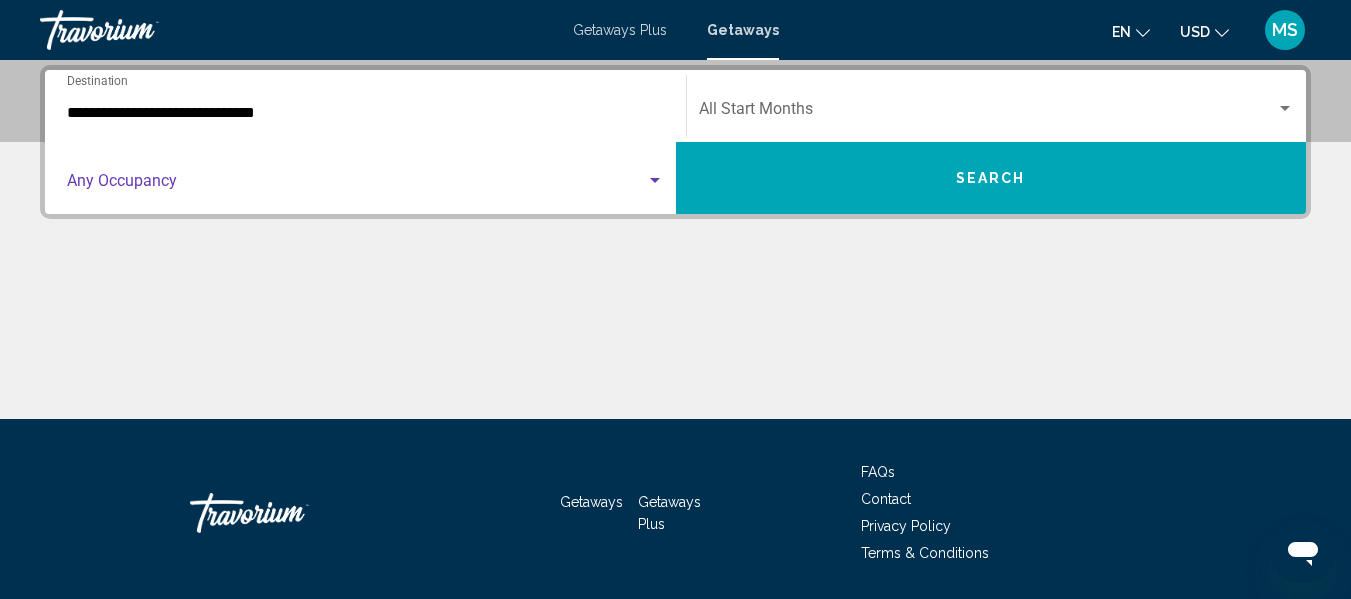 click at bounding box center [655, 180] 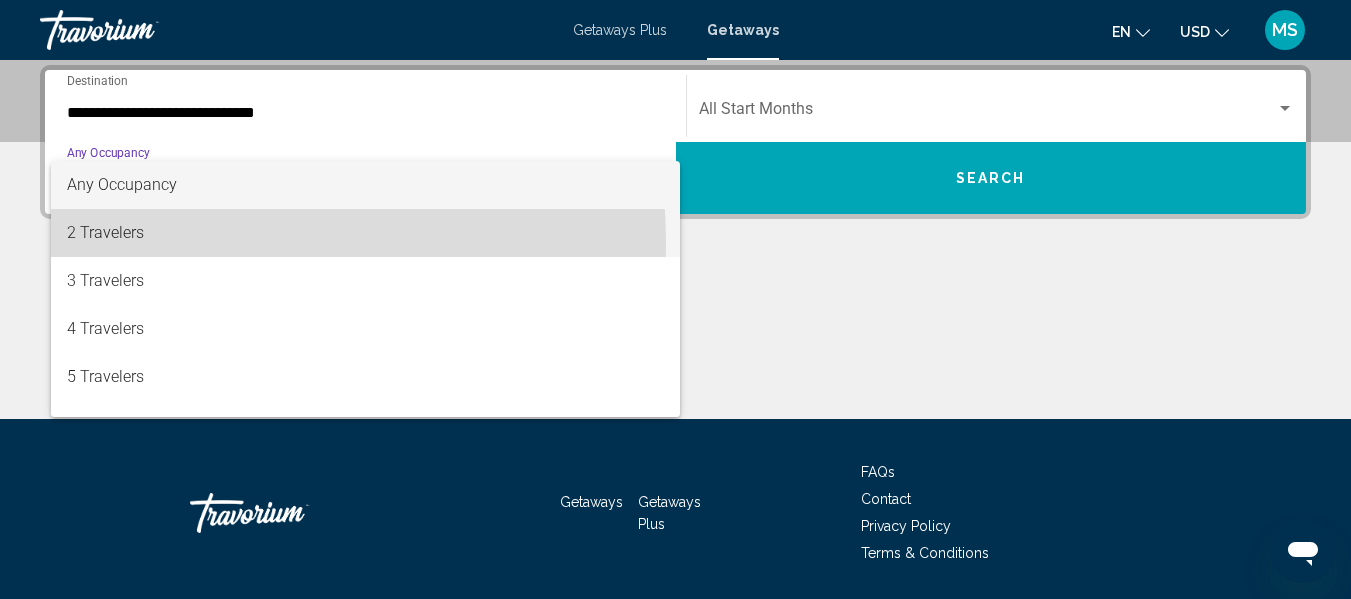 drag, startPoint x: 185, startPoint y: 242, endPoint x: 208, endPoint y: 242, distance: 23 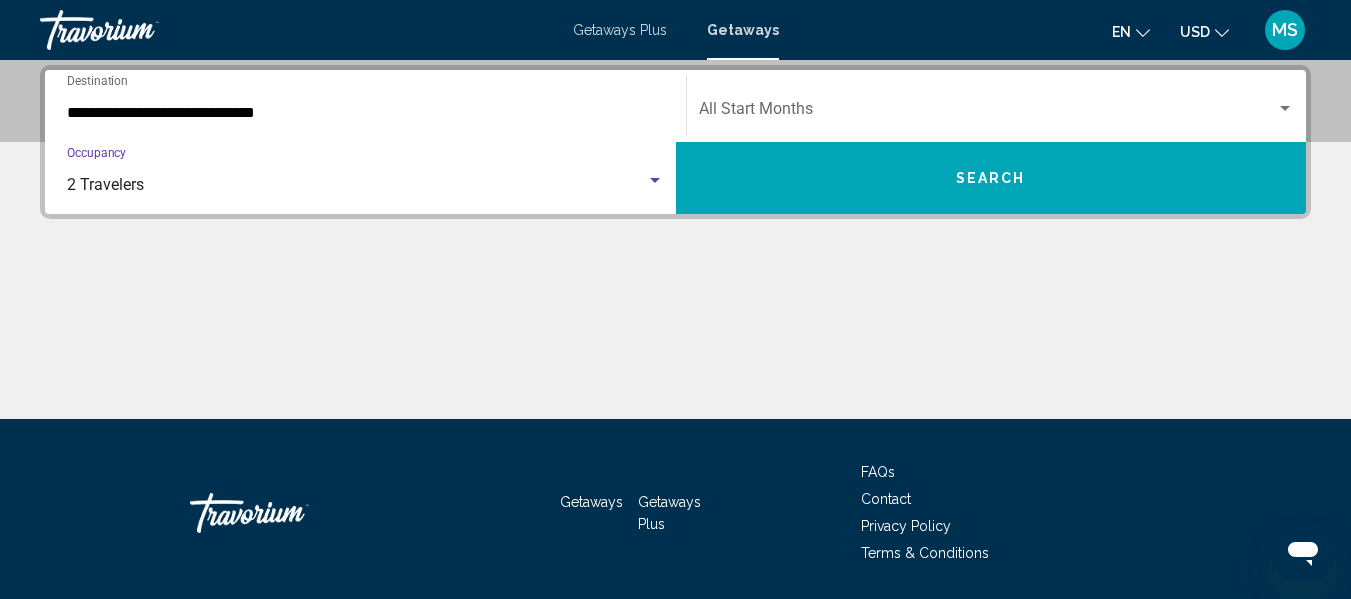 click at bounding box center (988, 113) 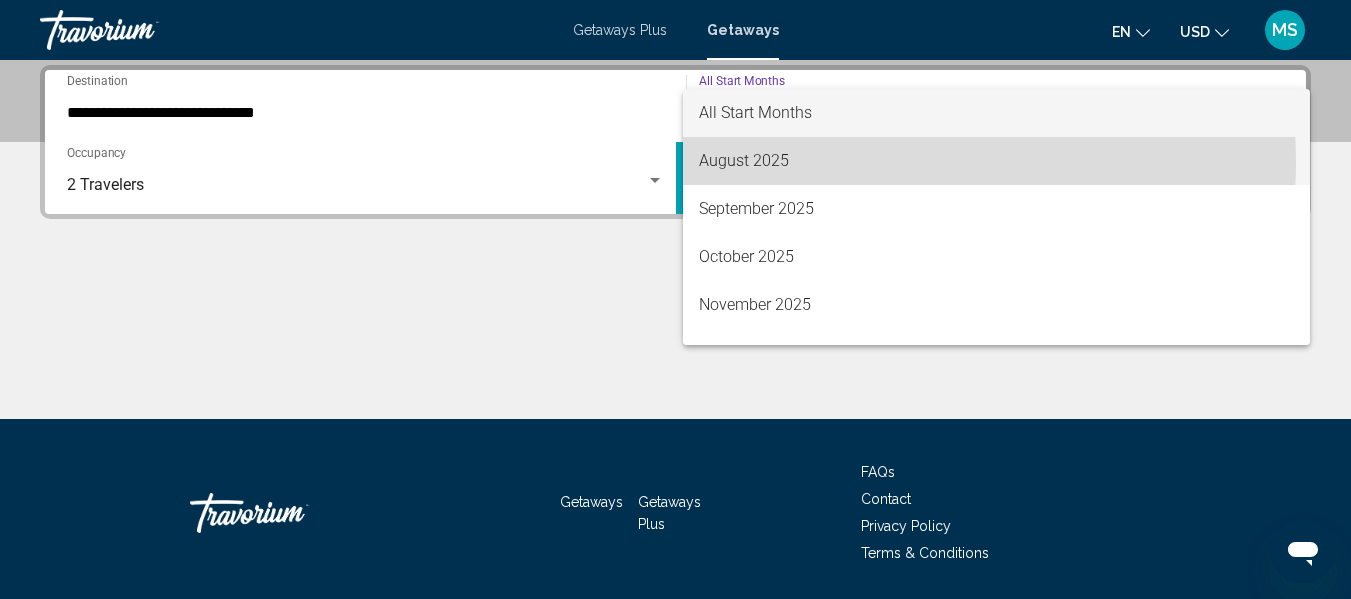 click on "August 2025" at bounding box center (997, 161) 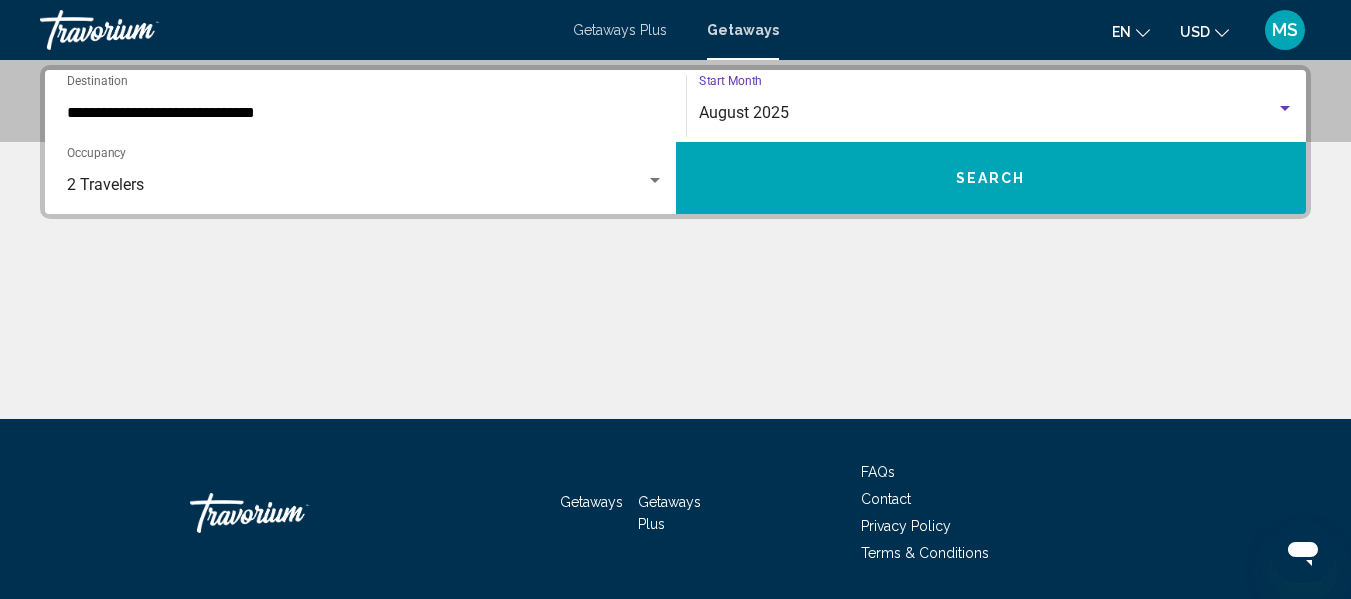 click on "Search" at bounding box center [991, 178] 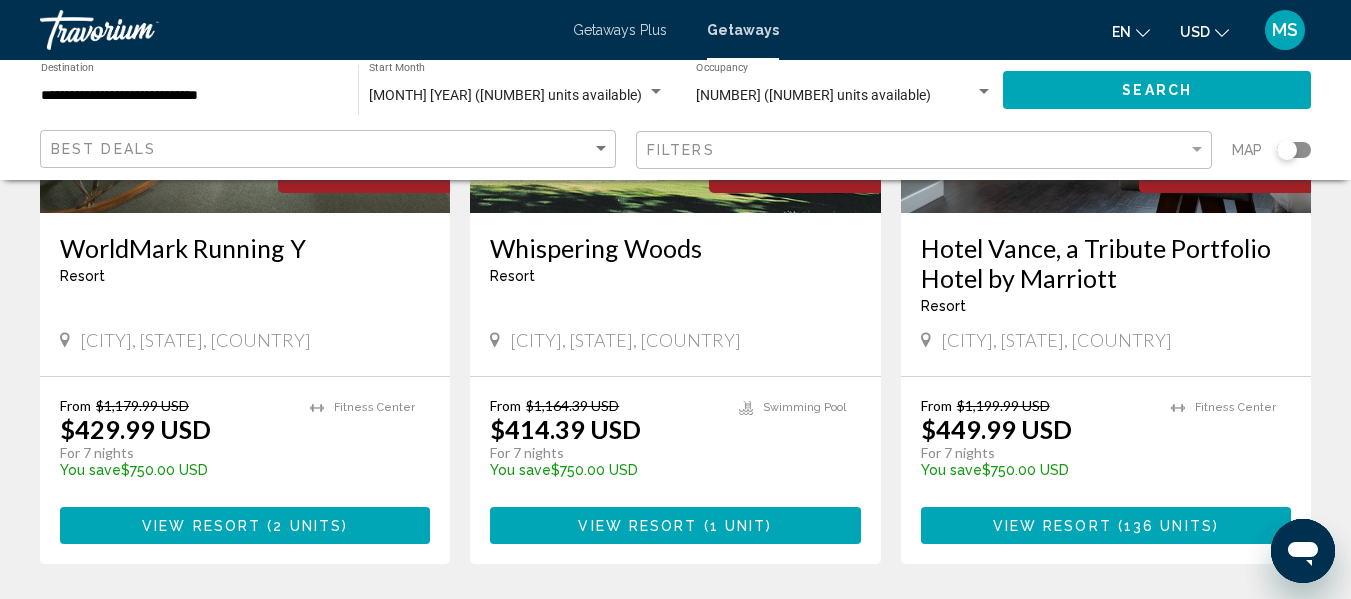 scroll, scrollTop: 2600, scrollLeft: 0, axis: vertical 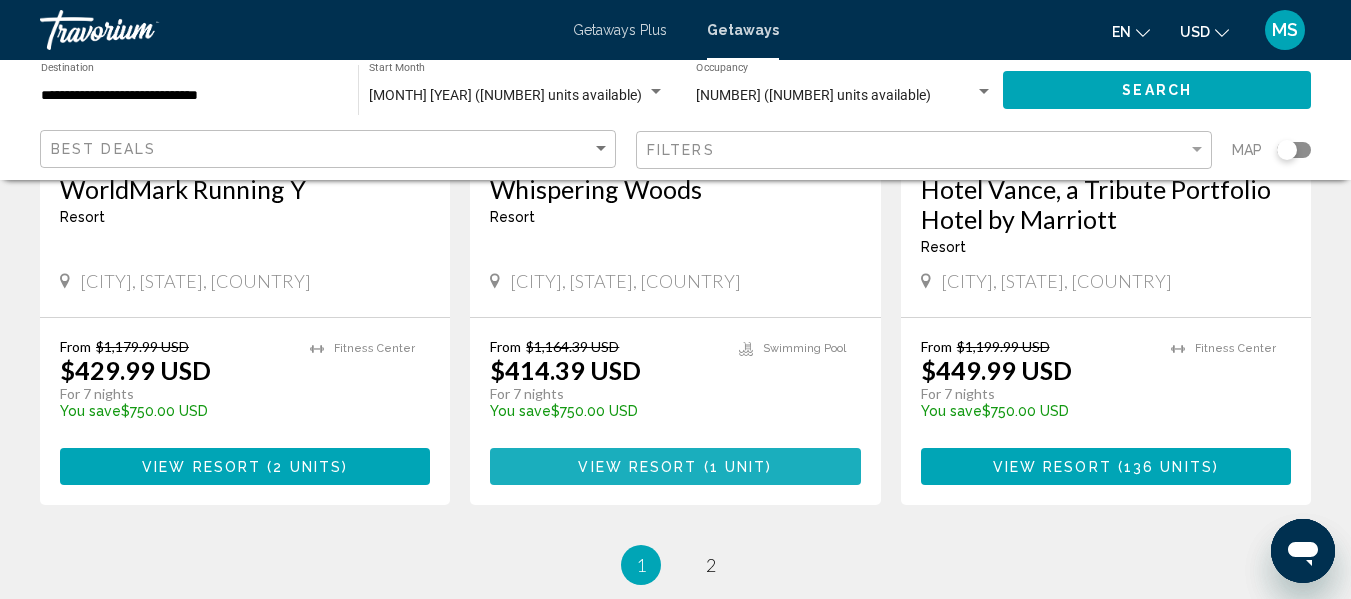 click on "View Resort" at bounding box center [637, 467] 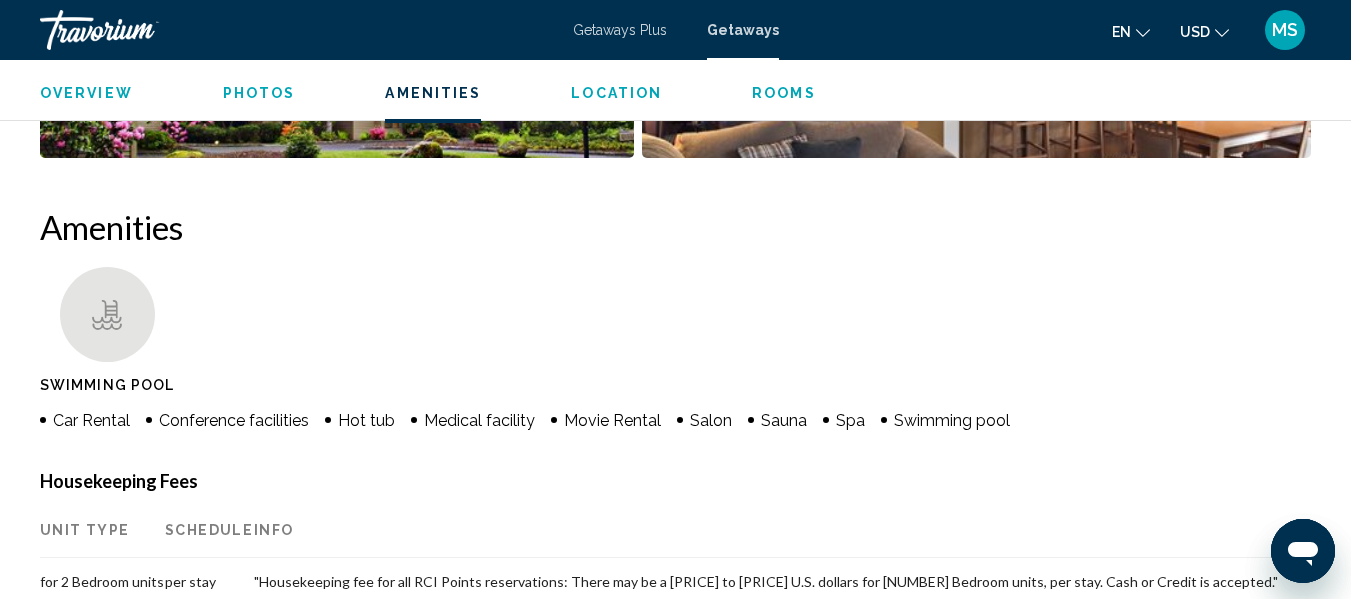 scroll, scrollTop: 1636, scrollLeft: 0, axis: vertical 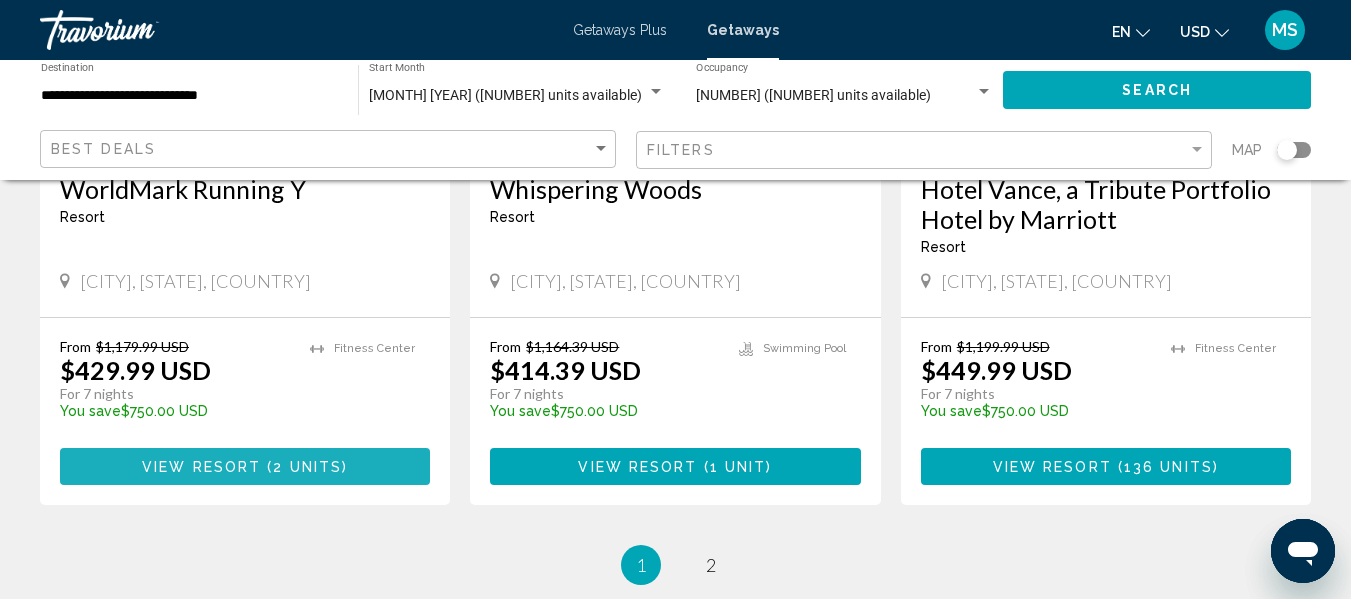 click on "2 units" at bounding box center [307, 467] 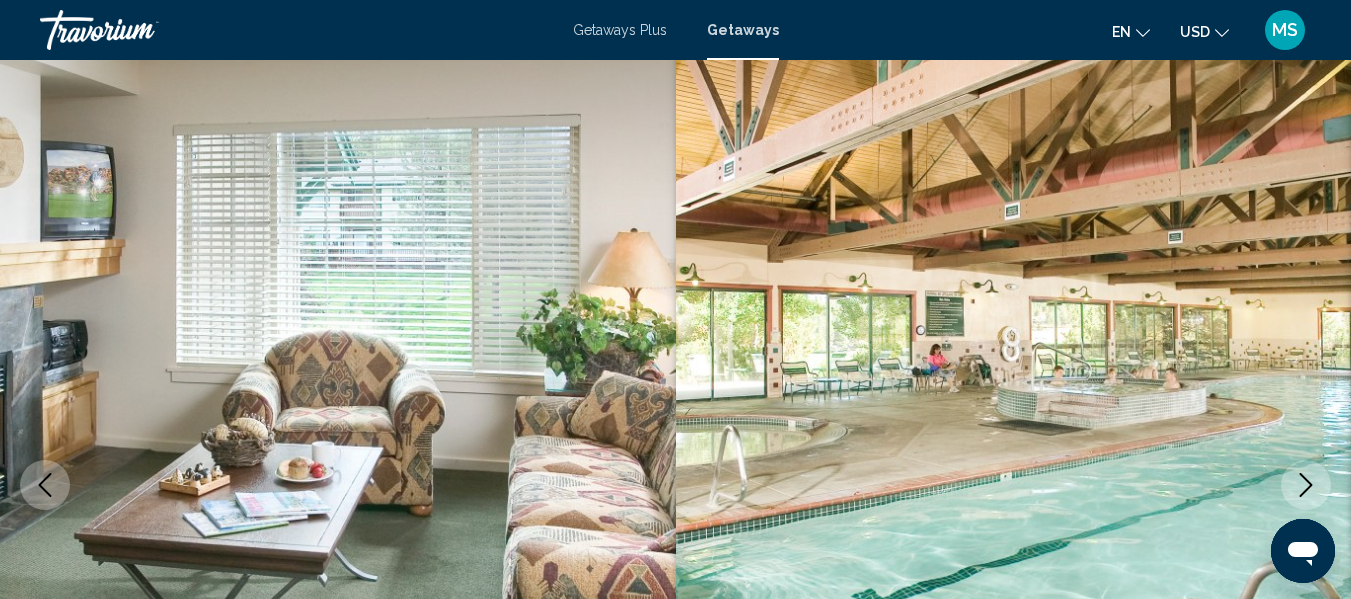 scroll, scrollTop: 0, scrollLeft: 0, axis: both 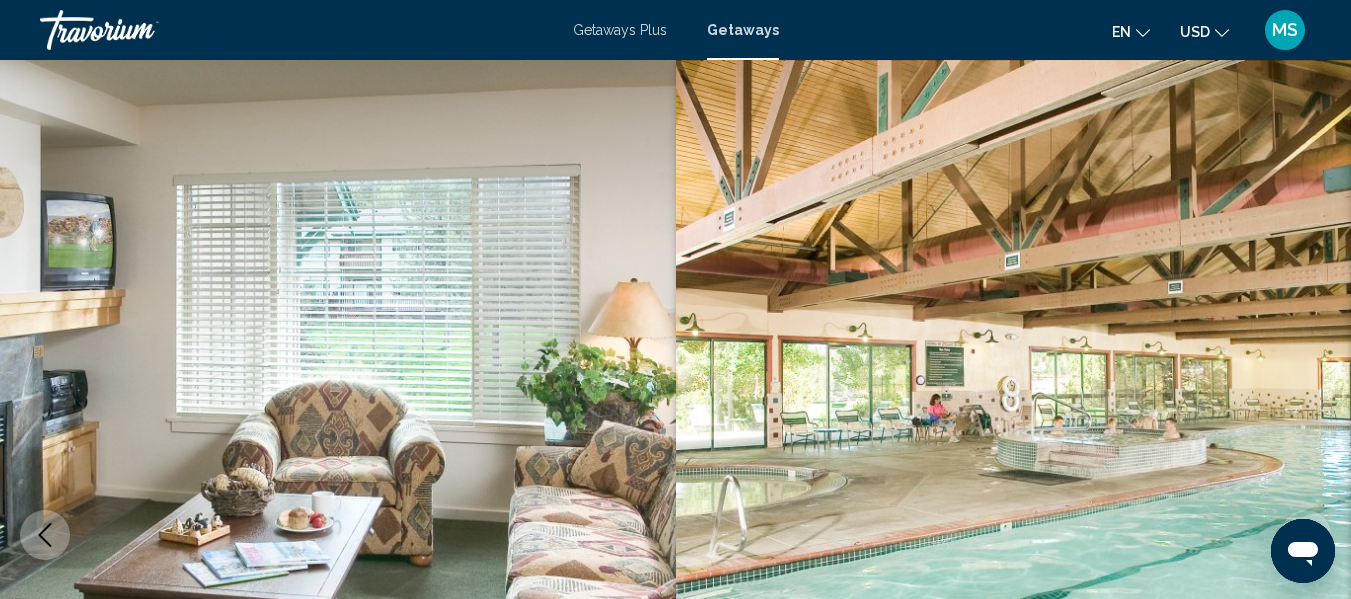 click on "Getaways Plus" at bounding box center [620, 30] 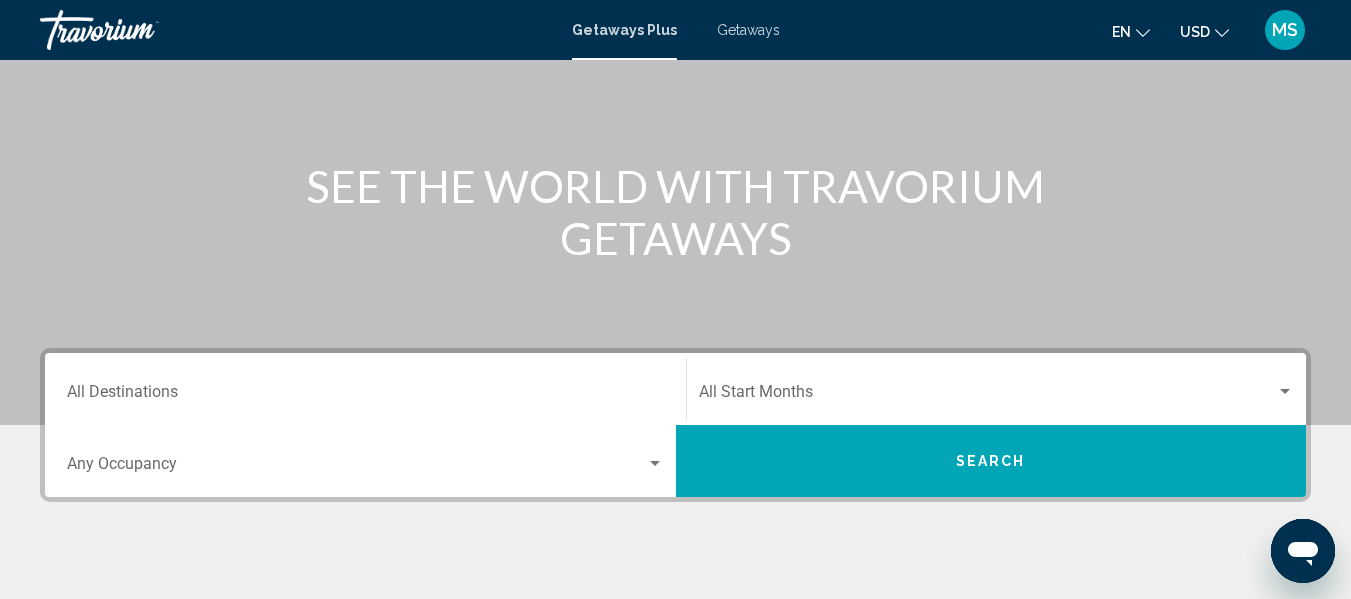 scroll, scrollTop: 200, scrollLeft: 0, axis: vertical 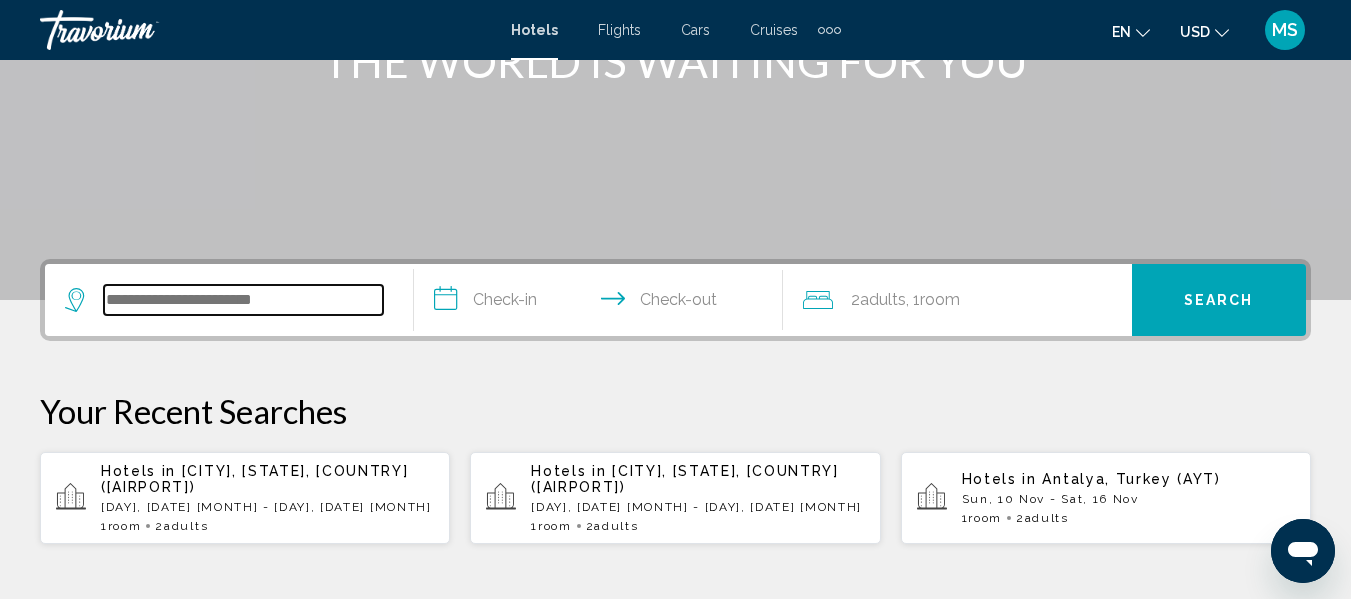 click at bounding box center (243, 300) 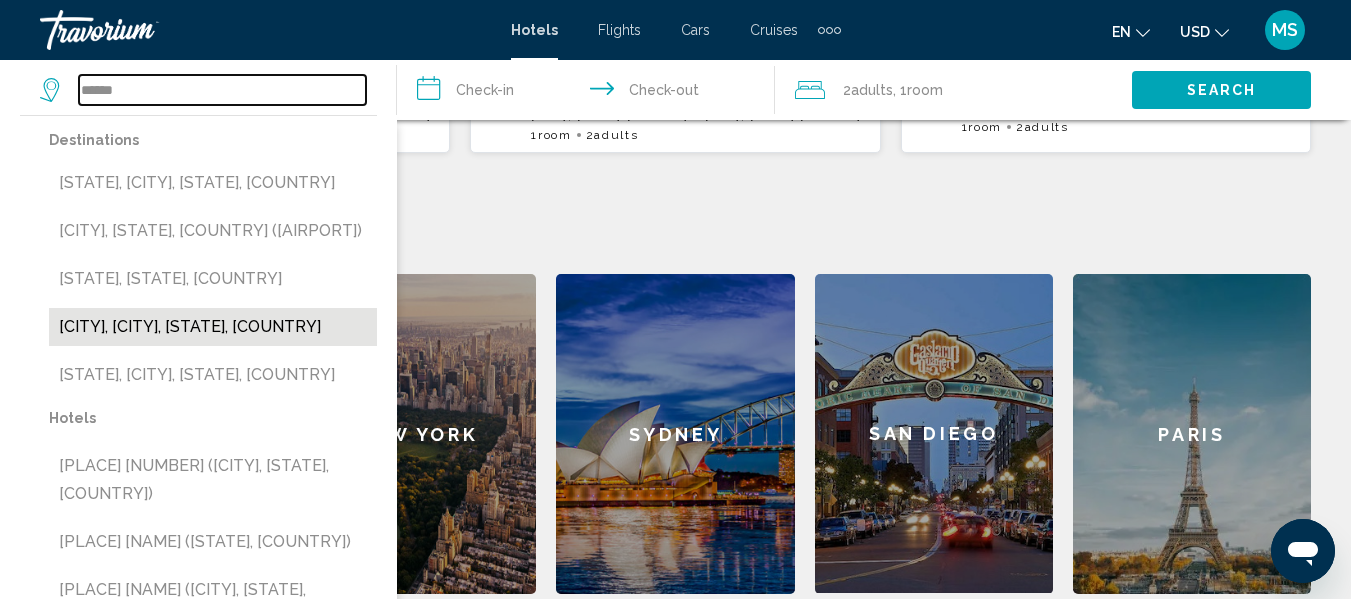 scroll, scrollTop: 694, scrollLeft: 0, axis: vertical 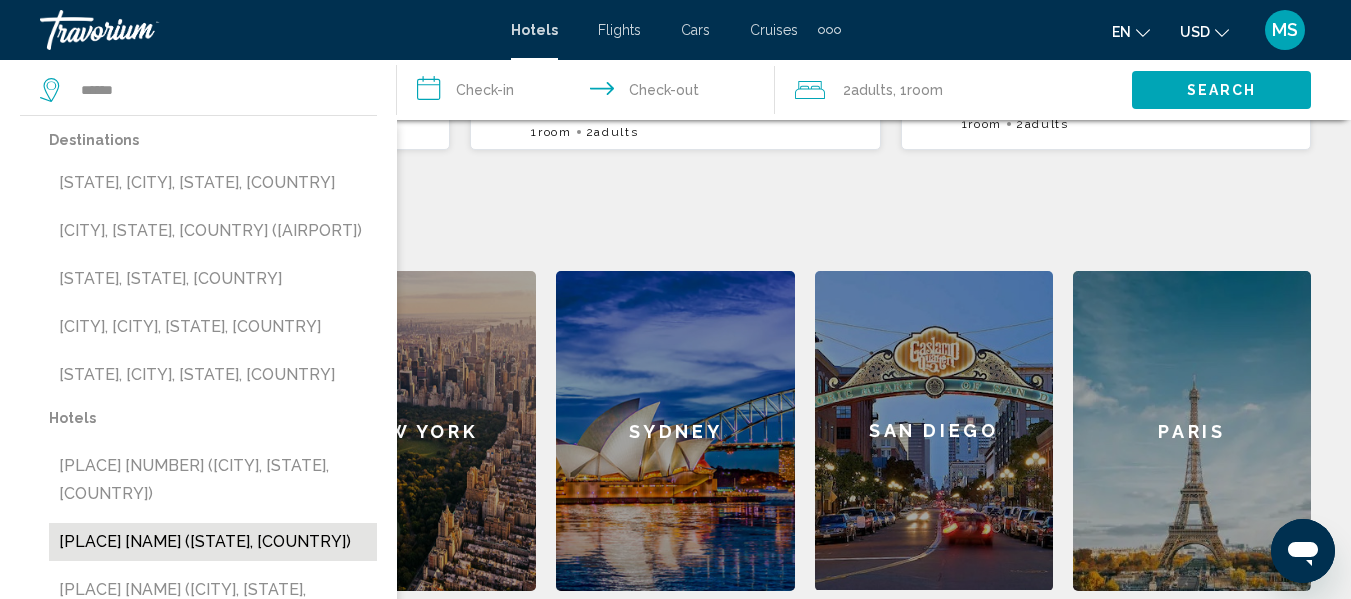 click on "[PLACE] [NAME] ([STATE], [COUNTRY])" at bounding box center (213, 542) 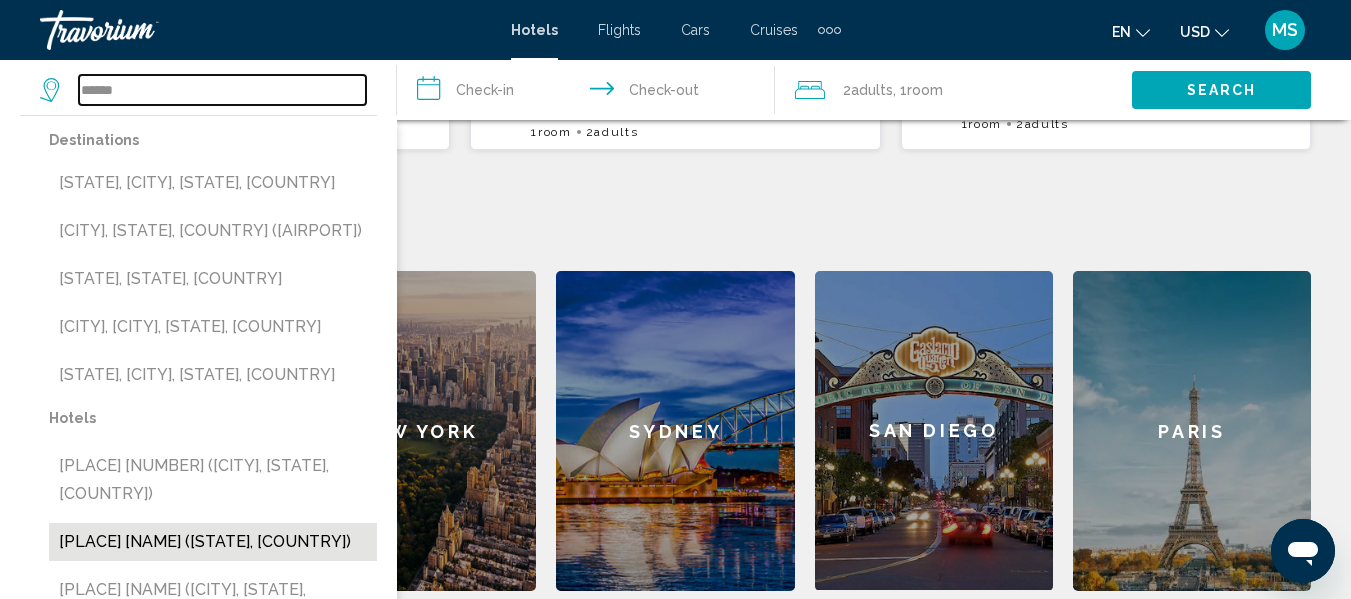 type on "**********" 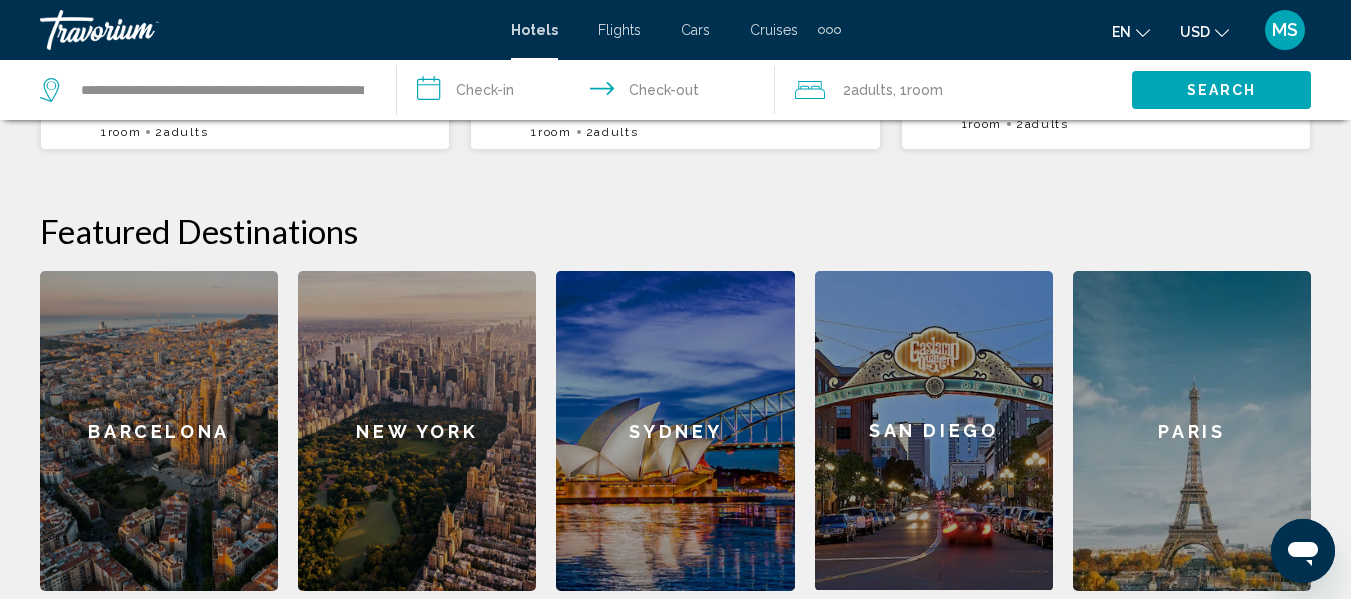 click on "**********" at bounding box center (589, 93) 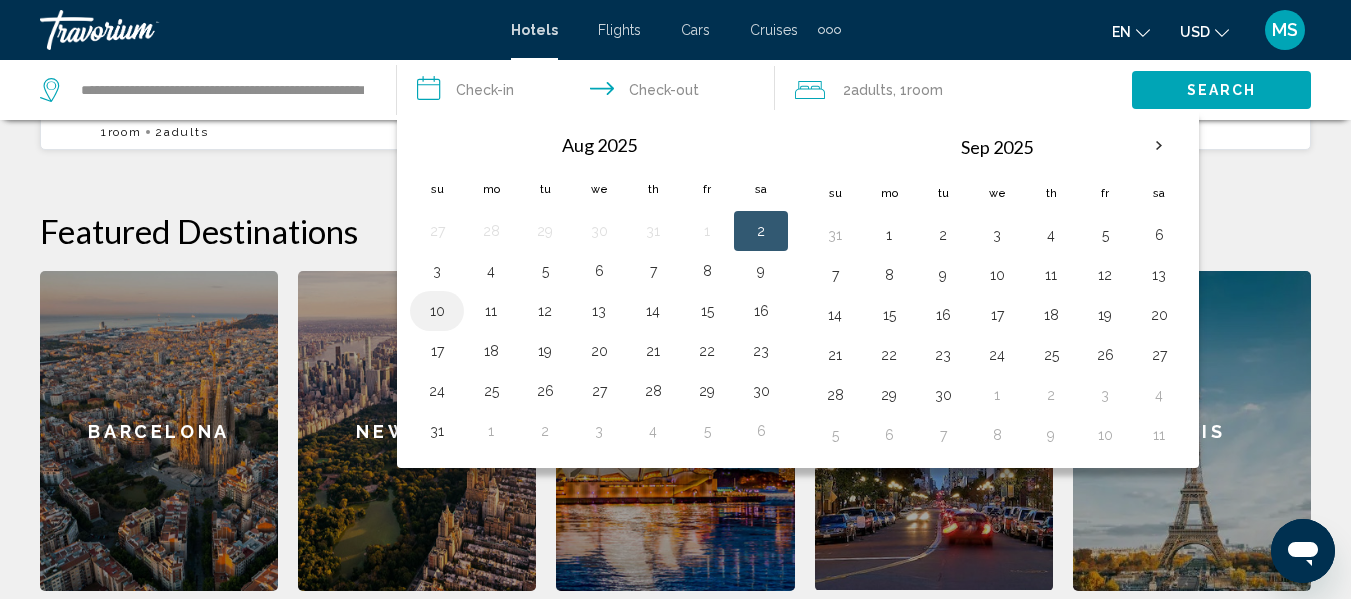 click on "10" at bounding box center [437, 311] 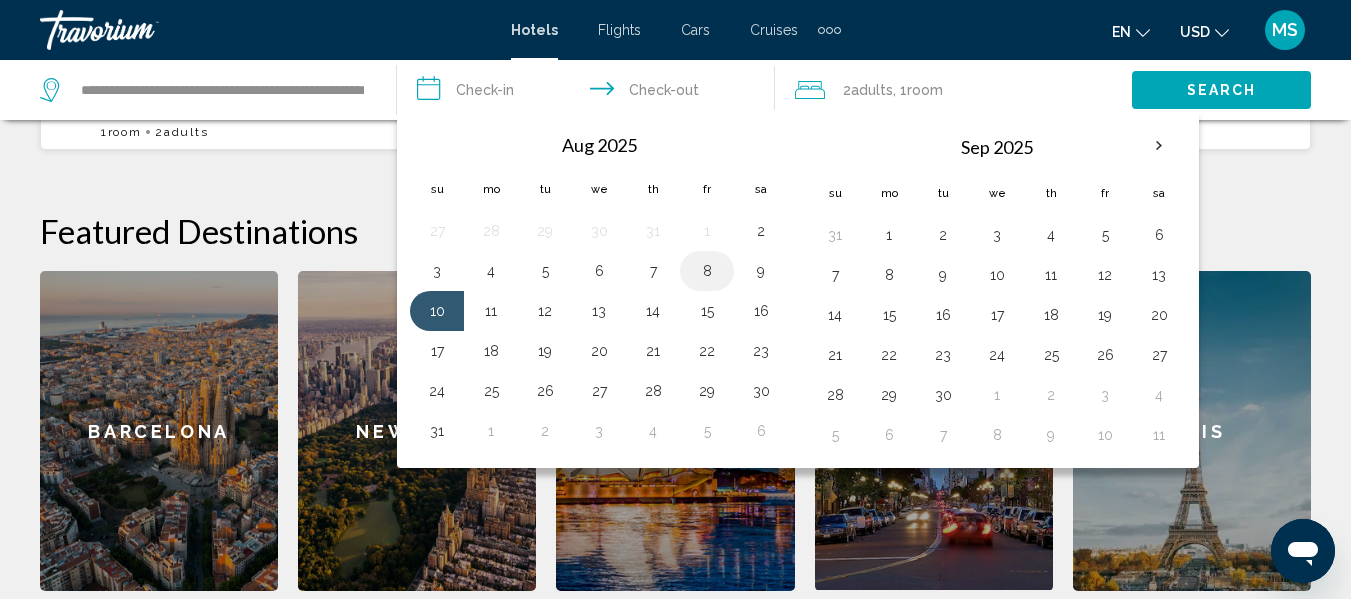 click on "8" at bounding box center [707, 271] 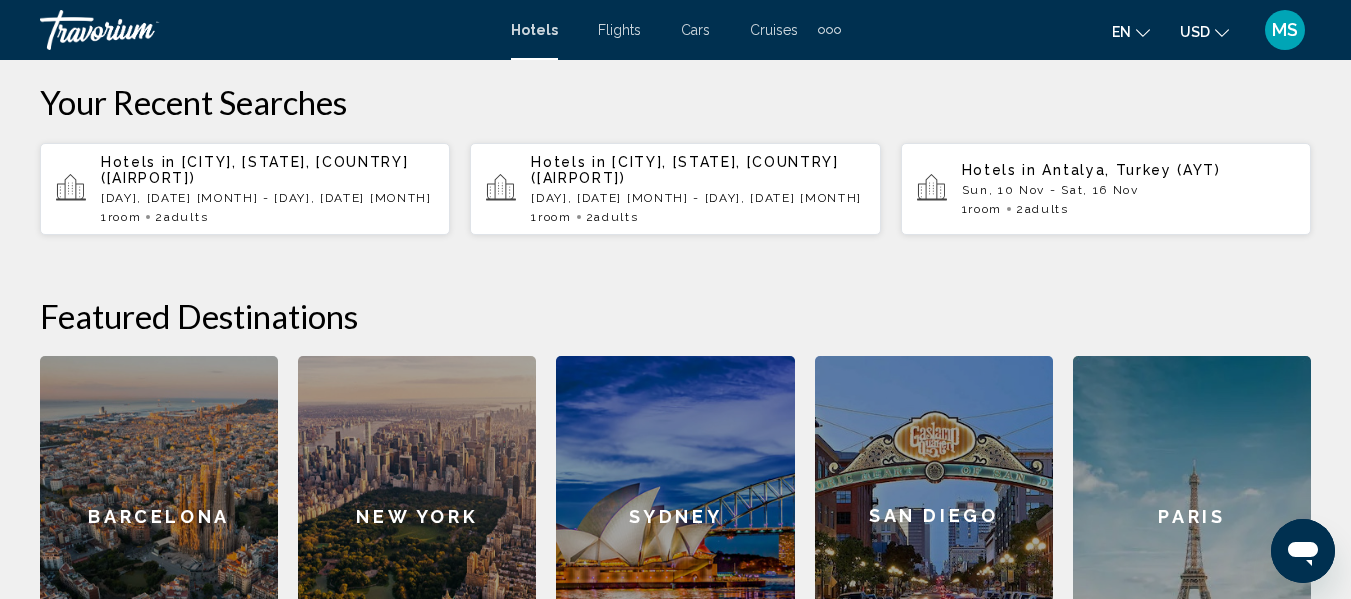 scroll, scrollTop: 494, scrollLeft: 0, axis: vertical 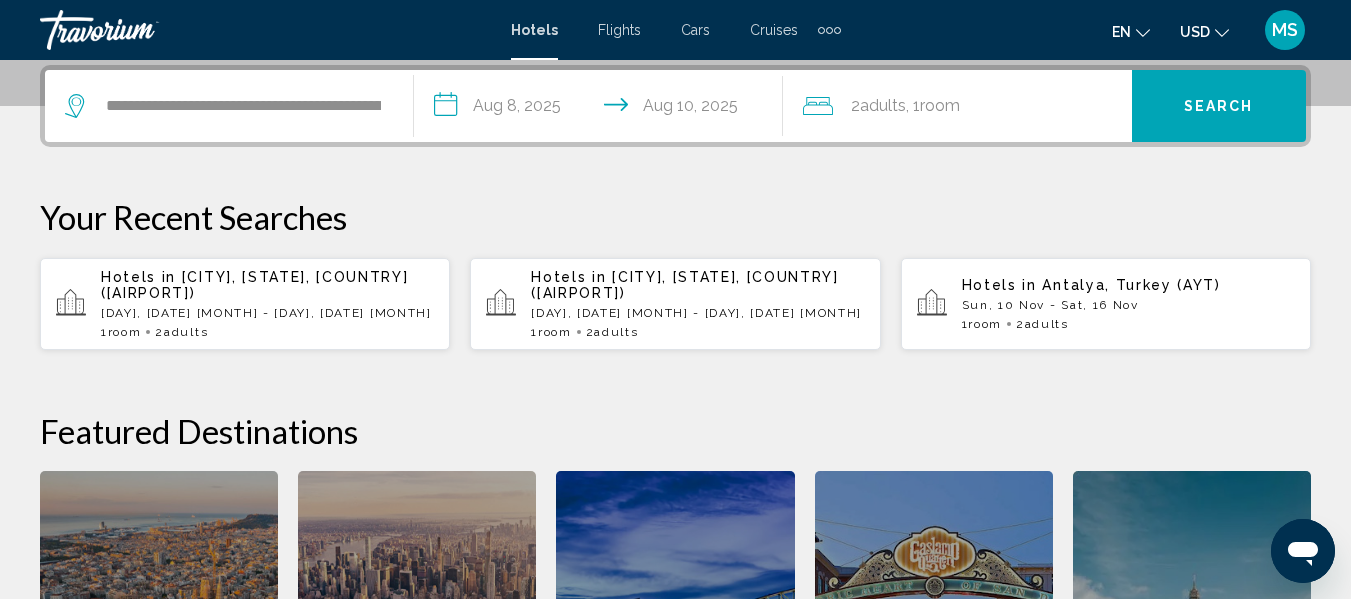 click on "**********" at bounding box center (602, 109) 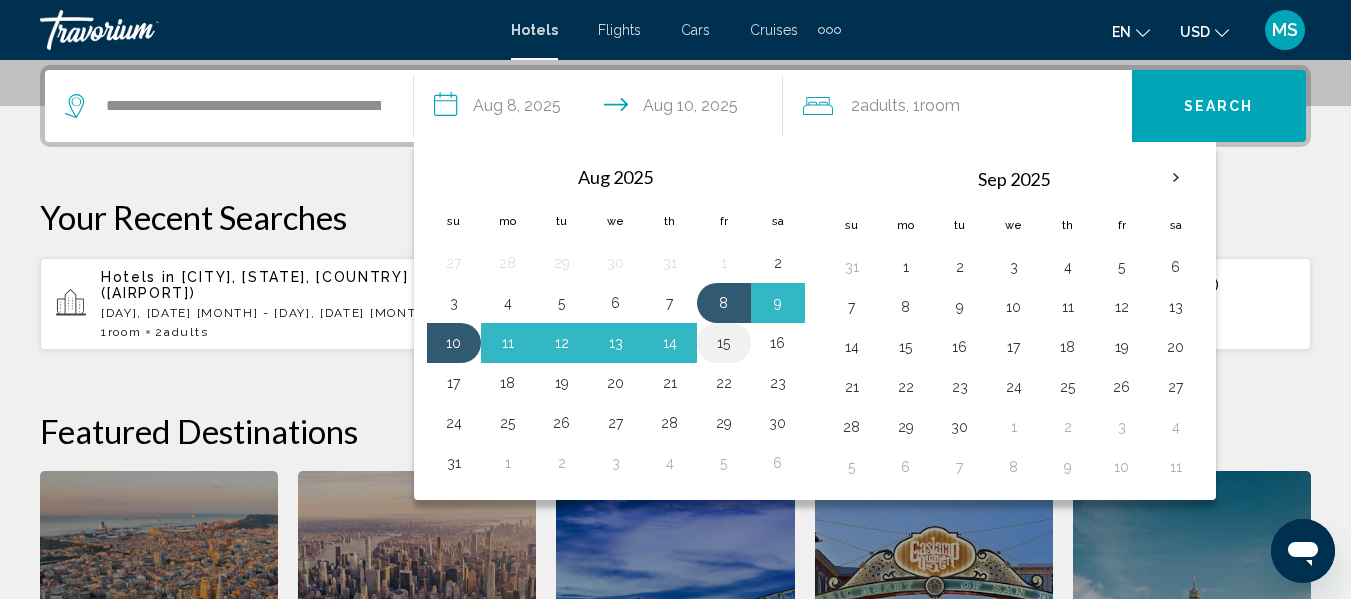 click on "15" at bounding box center [724, 343] 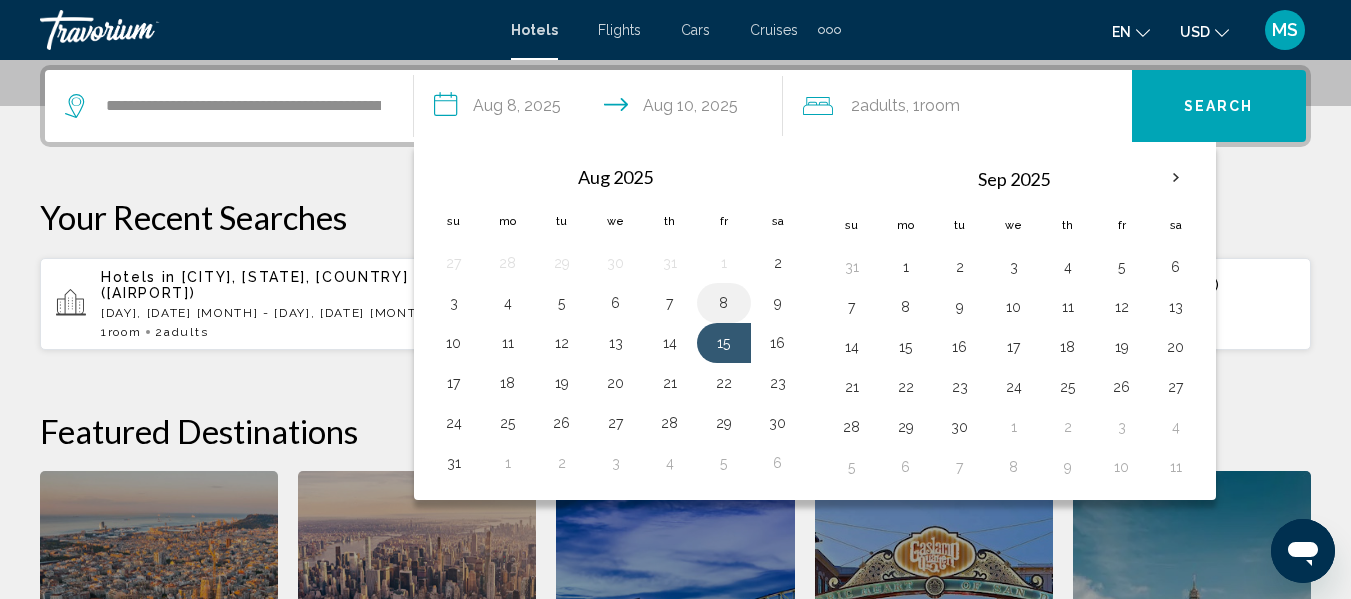 click on "8" at bounding box center (724, 303) 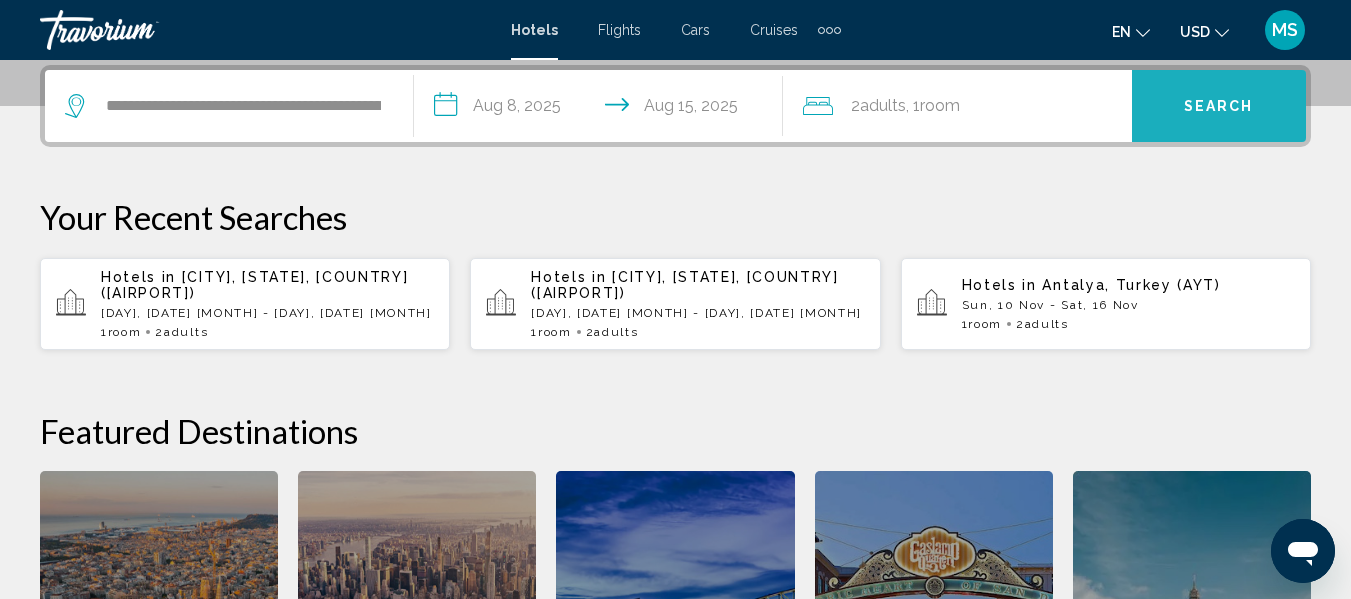 click on "Search" at bounding box center [1219, 107] 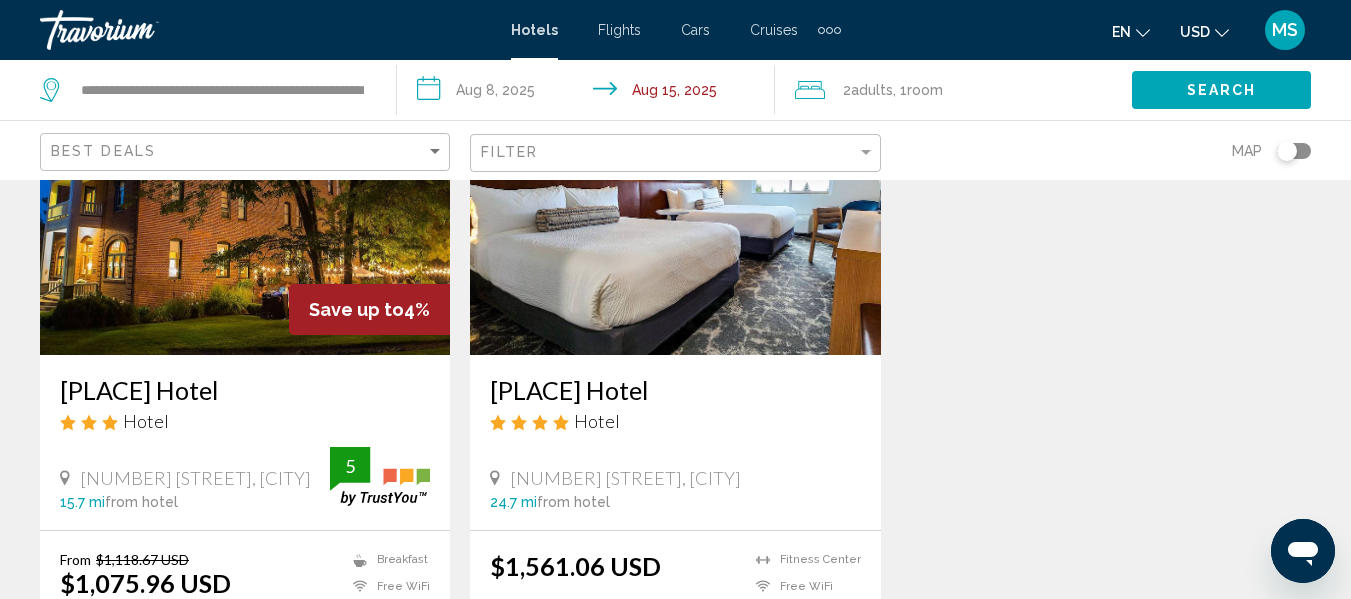 scroll, scrollTop: 100, scrollLeft: 0, axis: vertical 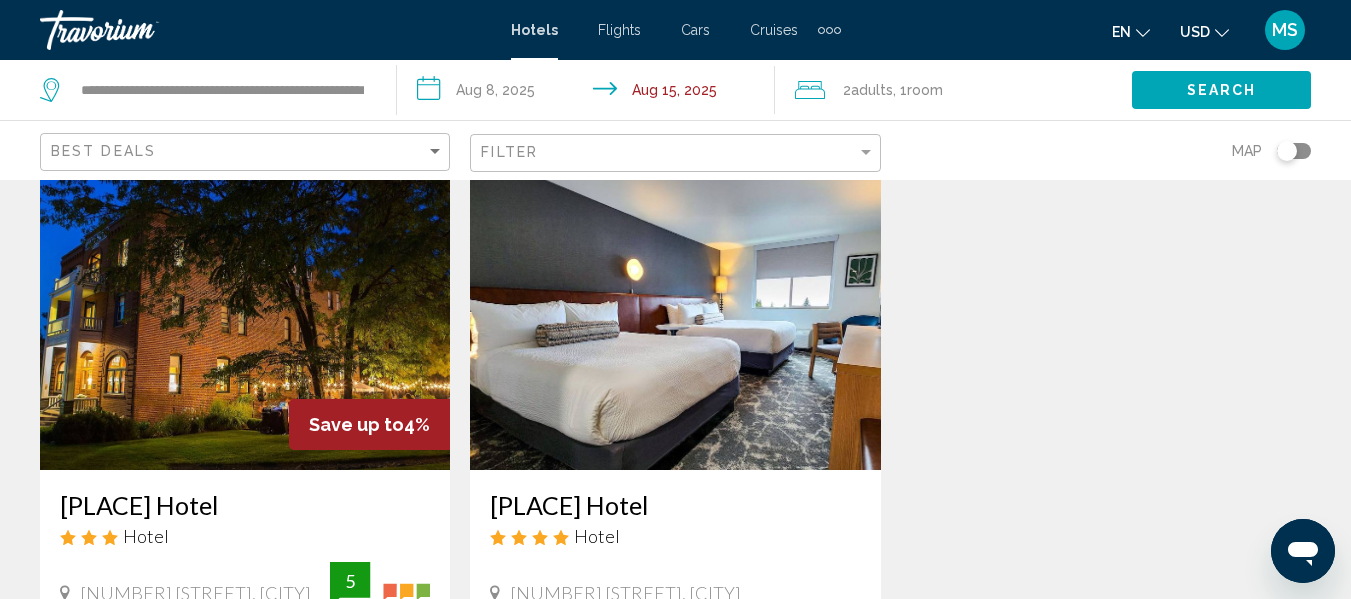 click at bounding box center (245, 310) 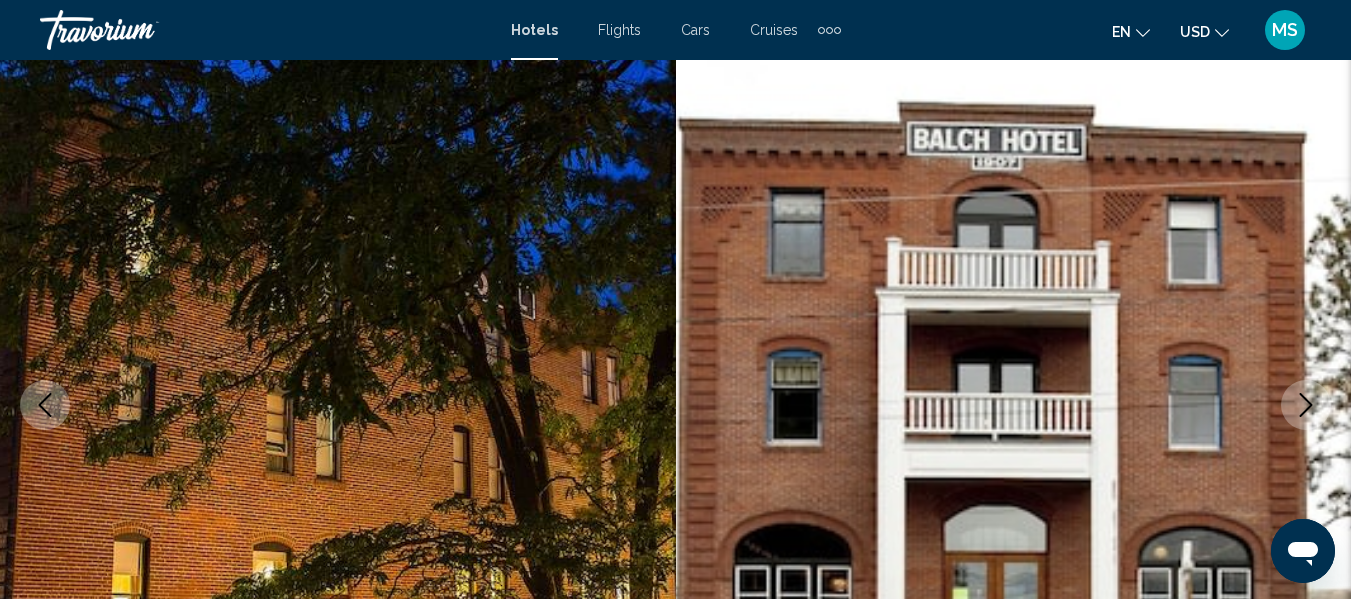 scroll, scrollTop: 35, scrollLeft: 0, axis: vertical 